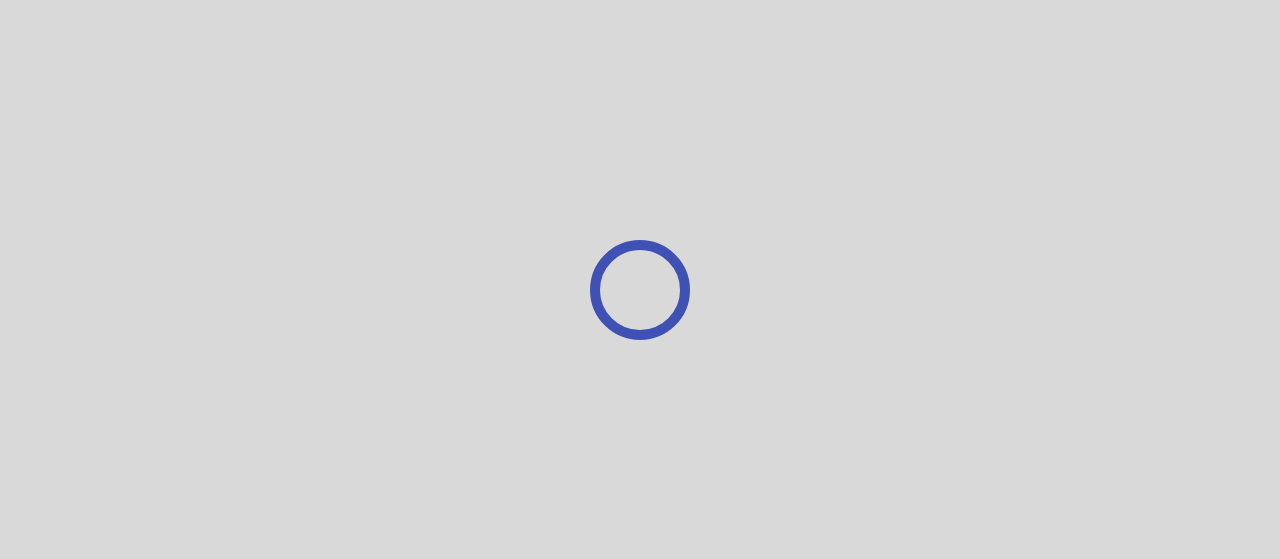 scroll, scrollTop: 0, scrollLeft: 0, axis: both 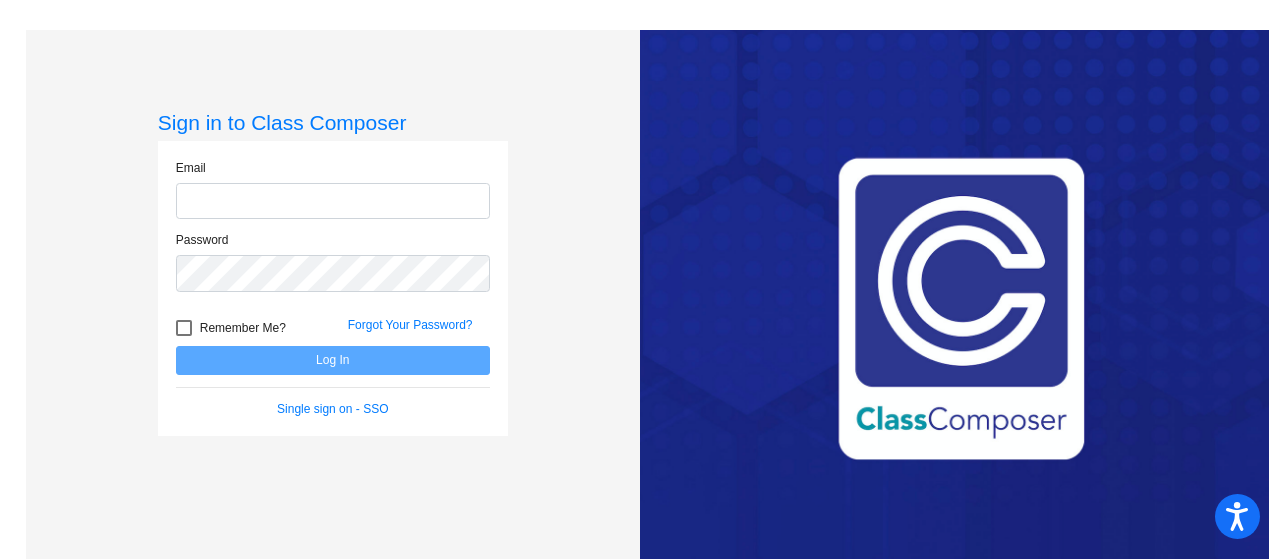 type on "[PERSON_NAME][EMAIL_ADDRESS][PERSON_NAME][DOMAIN_NAME]" 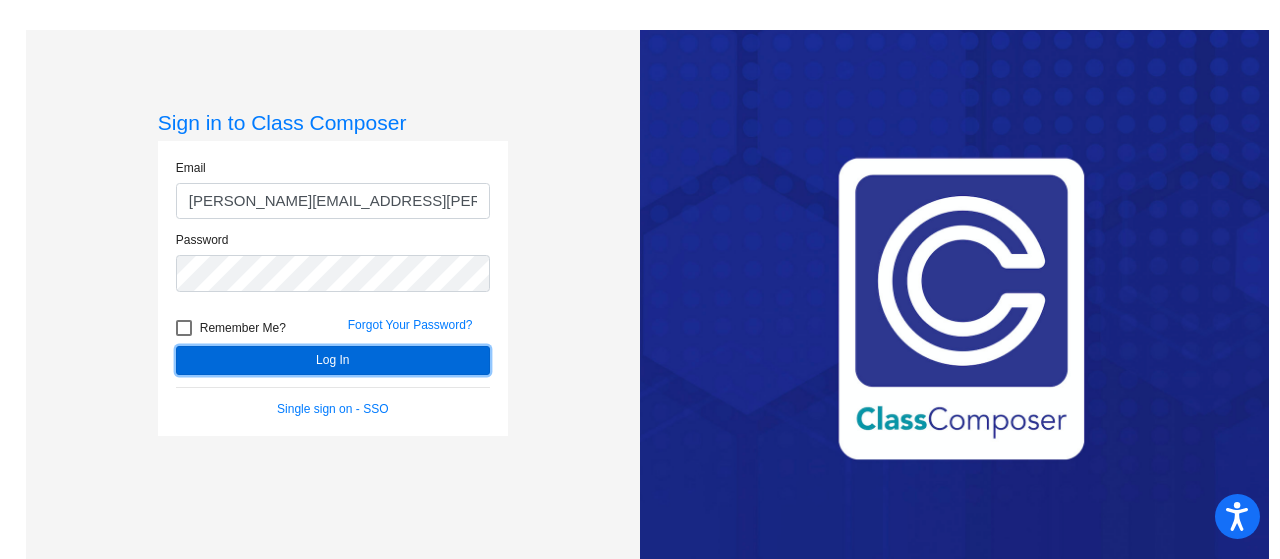 click on "Log In" 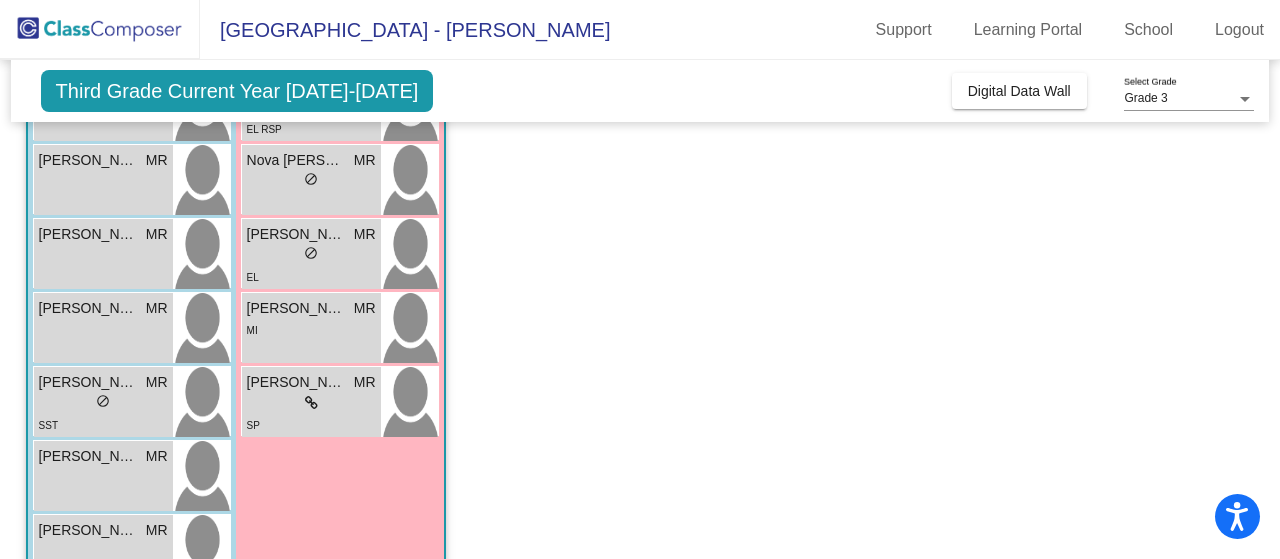 scroll, scrollTop: 902, scrollLeft: 0, axis: vertical 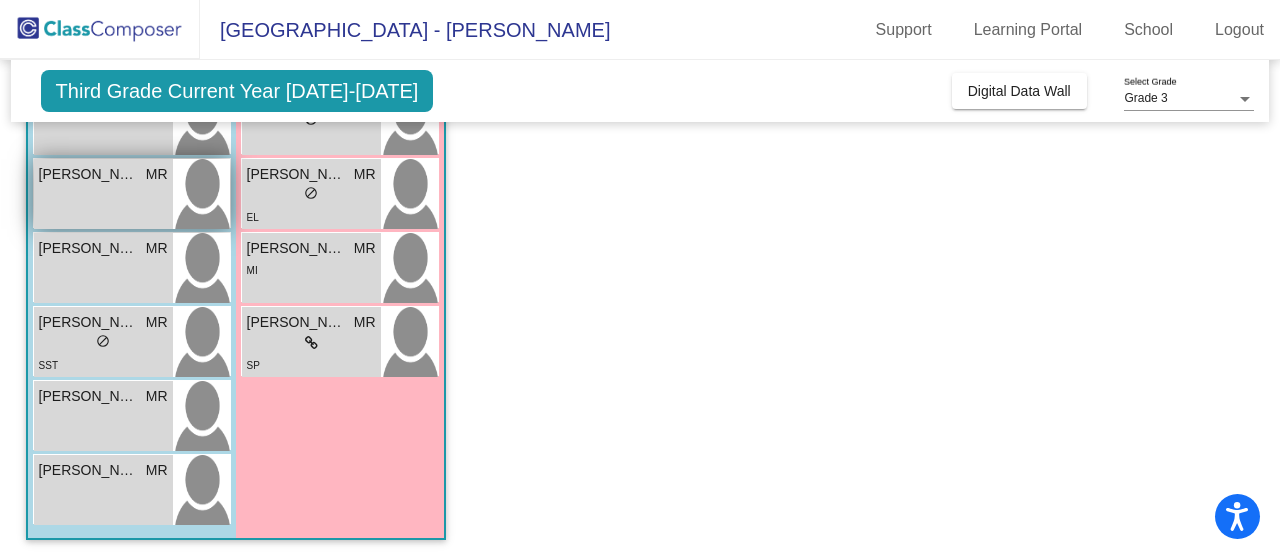 click on "[PERSON_NAME] MR lock do_not_disturb_alt" at bounding box center (103, 194) 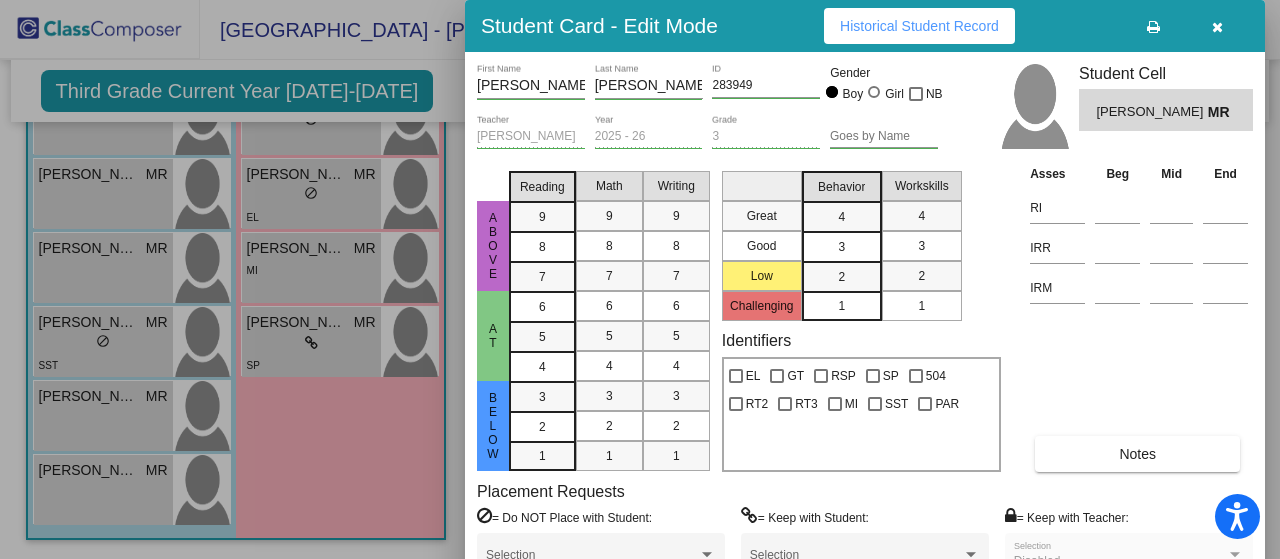 click at bounding box center (1217, 26) 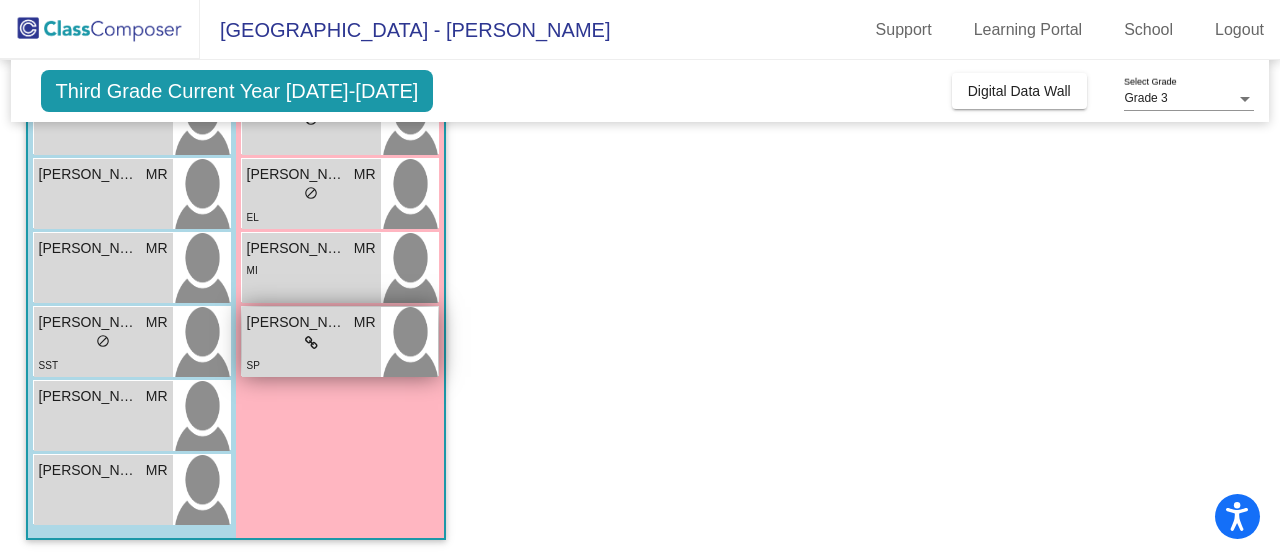 click on "SP" at bounding box center [311, 364] 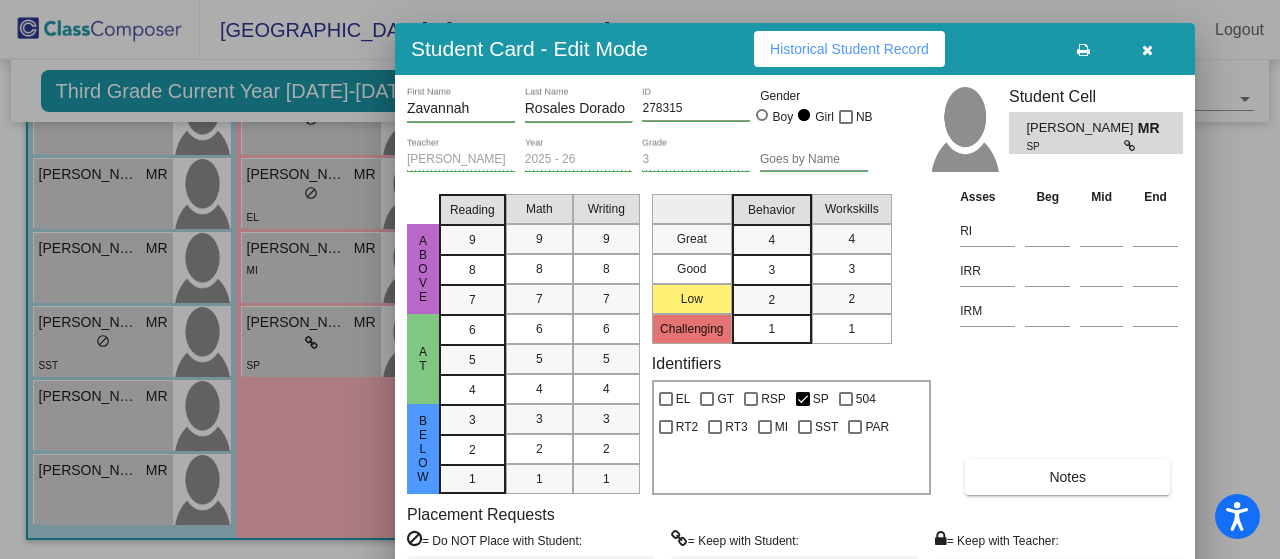 drag, startPoint x: 1084, startPoint y: 13, endPoint x: 1014, endPoint y: 35, distance: 73.37575 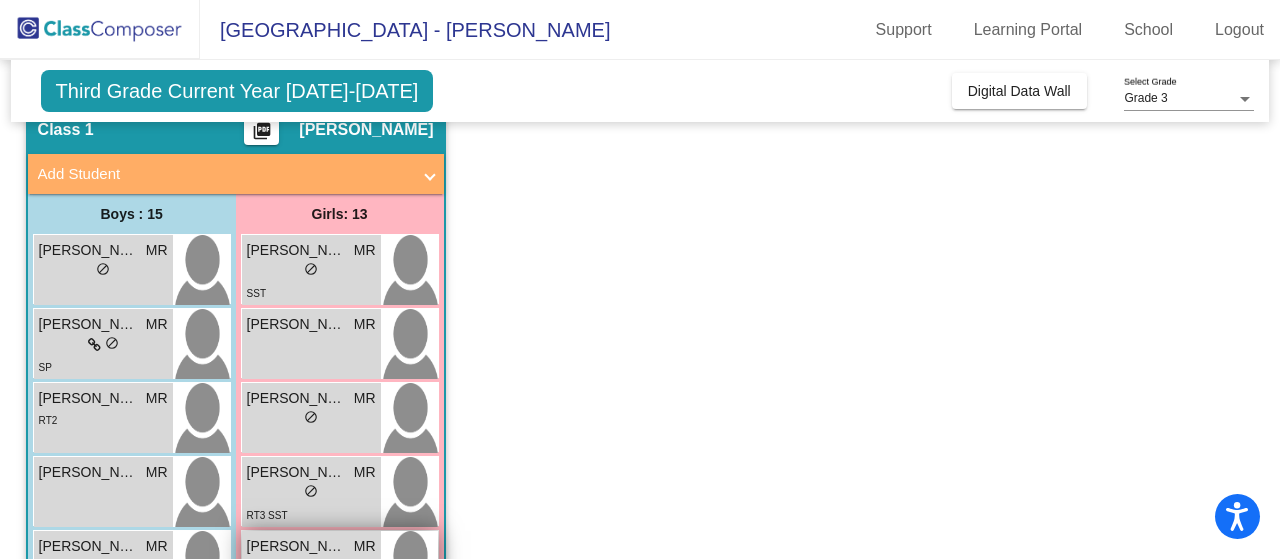 scroll, scrollTop: 0, scrollLeft: 0, axis: both 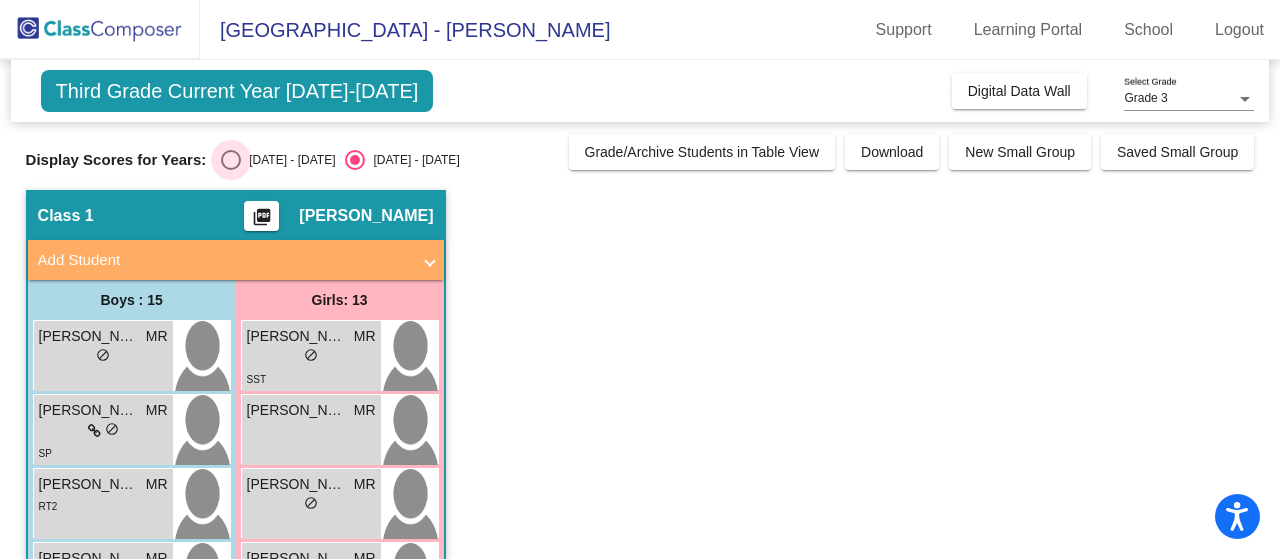 click on "[DATE] - [DATE]" at bounding box center (288, 160) 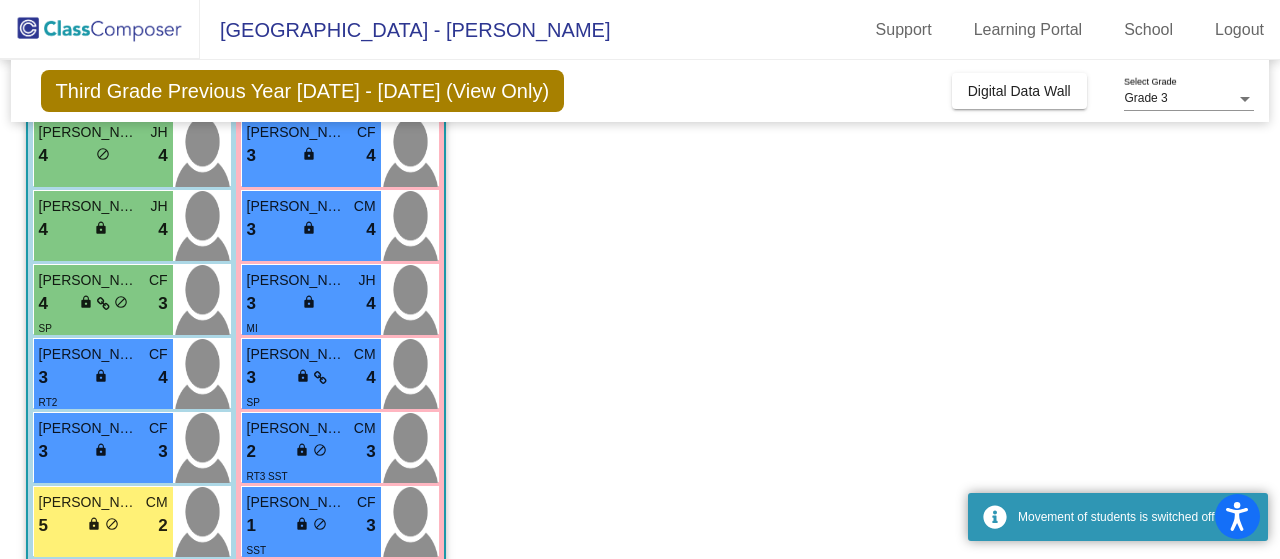 scroll, scrollTop: 902, scrollLeft: 0, axis: vertical 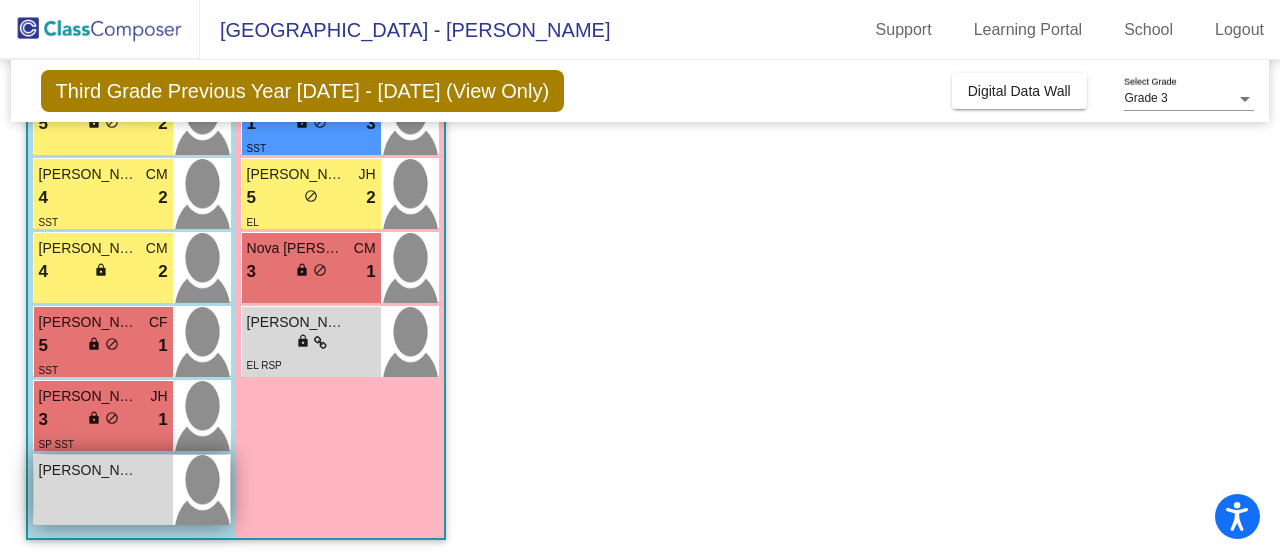 click on "[PERSON_NAME]" at bounding box center [89, 470] 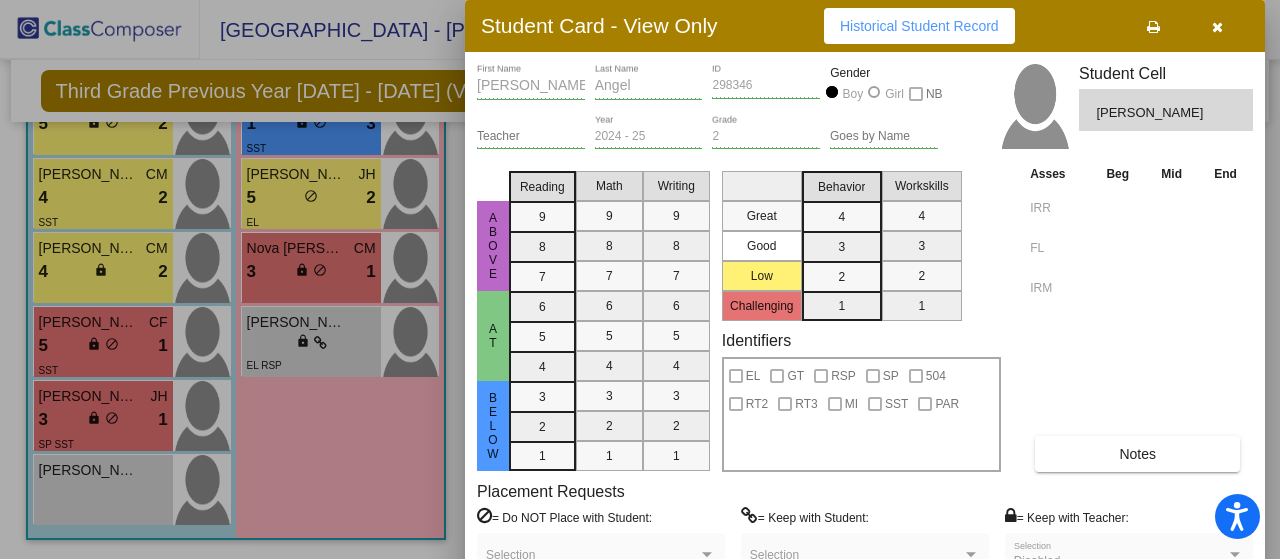 click on "Notes" at bounding box center [1137, 454] 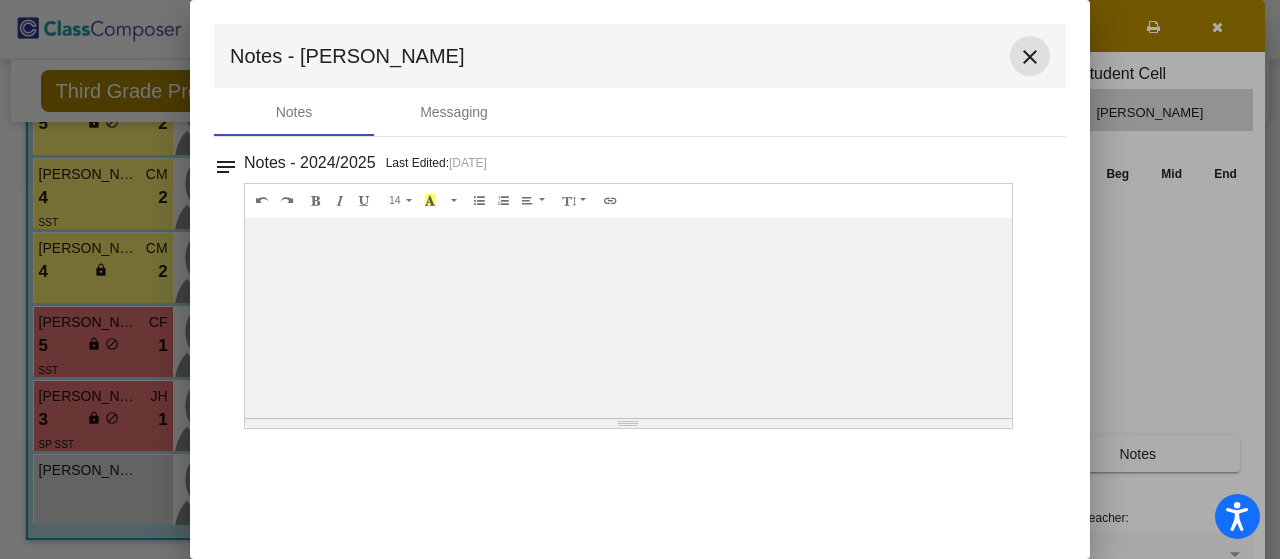 click on "close" at bounding box center (1030, 57) 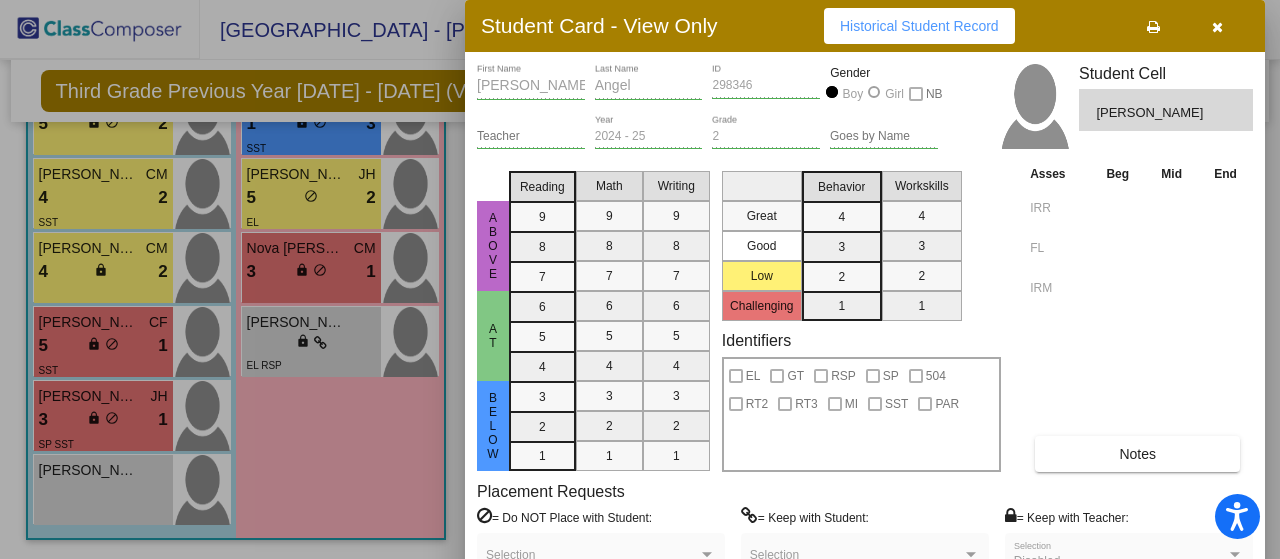 click on "Historical Student Record" at bounding box center [919, 26] 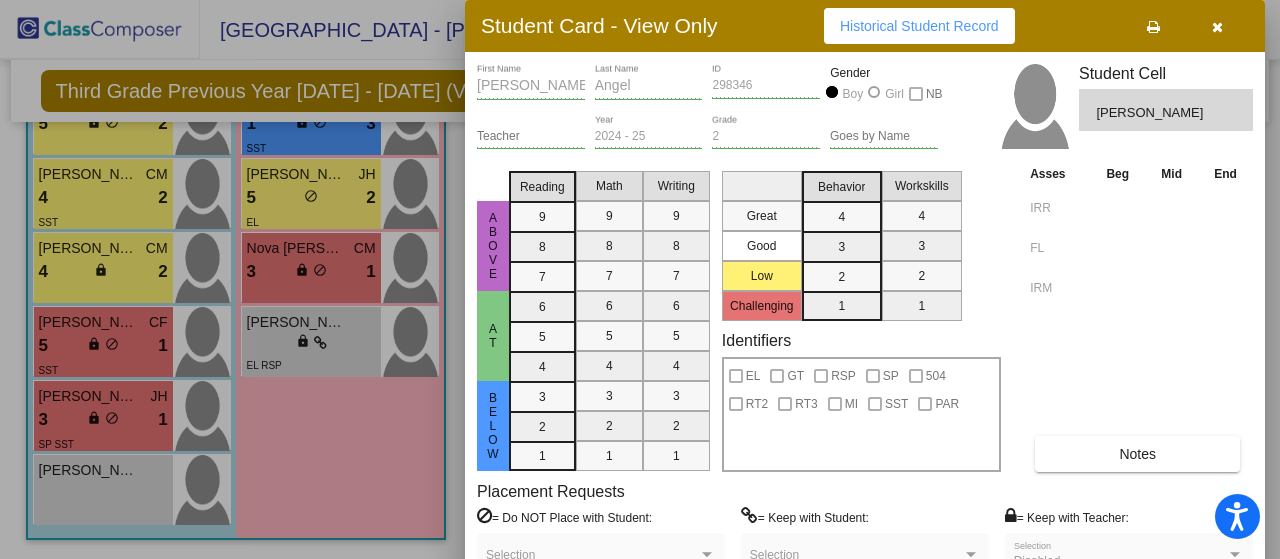 click at bounding box center [1217, 27] 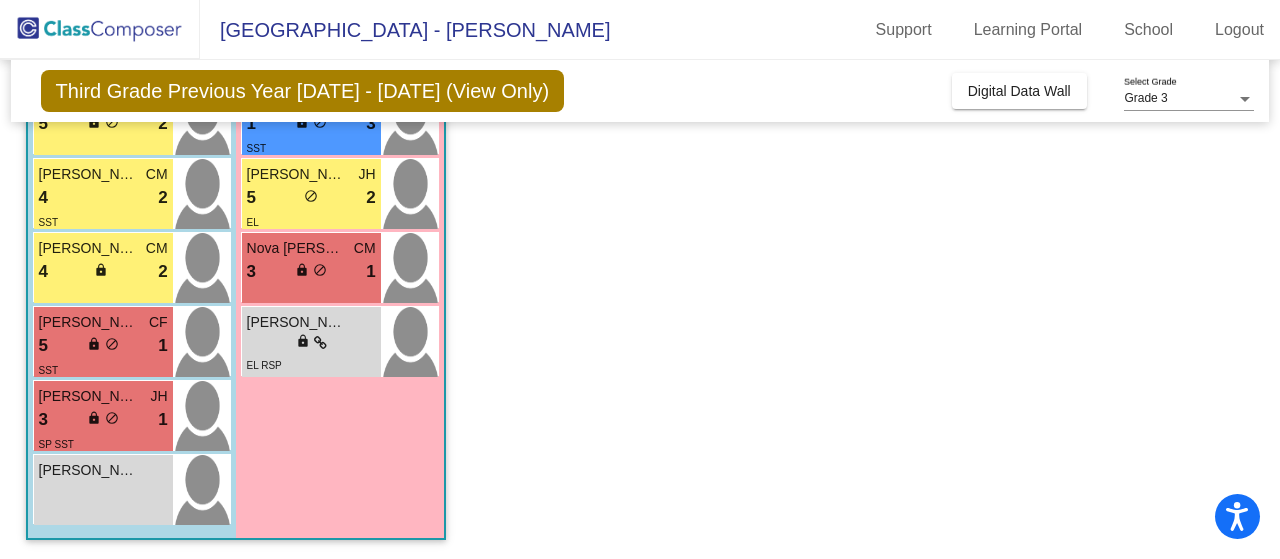 click on "Class 1    picture_as_pdf [PERSON_NAME]  Add Student  First Name Last Name Student Id  (Recommended)   Boy   Girl   [DEMOGRAPHIC_DATA] Add Close  Boys : 15  [PERSON_NAME] 6 lock do_not_disturb_alt 4 RT2 [PERSON_NAME] CF 5 lock do_not_disturb_alt 4 [PERSON_NAME] CM 5 lock do_not_disturb_alt 4 [PERSON_NAME] CF 5 lock do_not_disturb_alt 4 [PERSON_NAME] JH 4 lock do_not_disturb_alt 4 [PERSON_NAME] JH 4 lock do_not_disturb_alt 4 [PERSON_NAME] CF 4 lock do_not_disturb_alt 3 SP [PERSON_NAME] [PERSON_NAME] 3 lock do_not_disturb_alt 4 RT2 [PERSON_NAME] CF 3 lock do_not_disturb_alt 3 Jayden [PERSON_NAME] 5 lock do_not_disturb_alt 2 [PERSON_NAME] CM 4 lock do_not_disturb_alt 2 SST [PERSON_NAME] CM 4 lock do_not_disturb_alt 2 [PERSON_NAME] CF 5 lock do_not_disturb_alt 1 SST [PERSON_NAME] JH 3 lock do_not_disturb_alt 1 SP SST [PERSON_NAME] lock do_not_disturb_alt Girls: 13 [PERSON_NAME] [PERSON_NAME] 6 lock do_not_disturb_alt 4 [PERSON_NAME] JH 6 lock do_not_disturb_alt 4 [PERSON_NAME] CF 6 lock 3 CF" 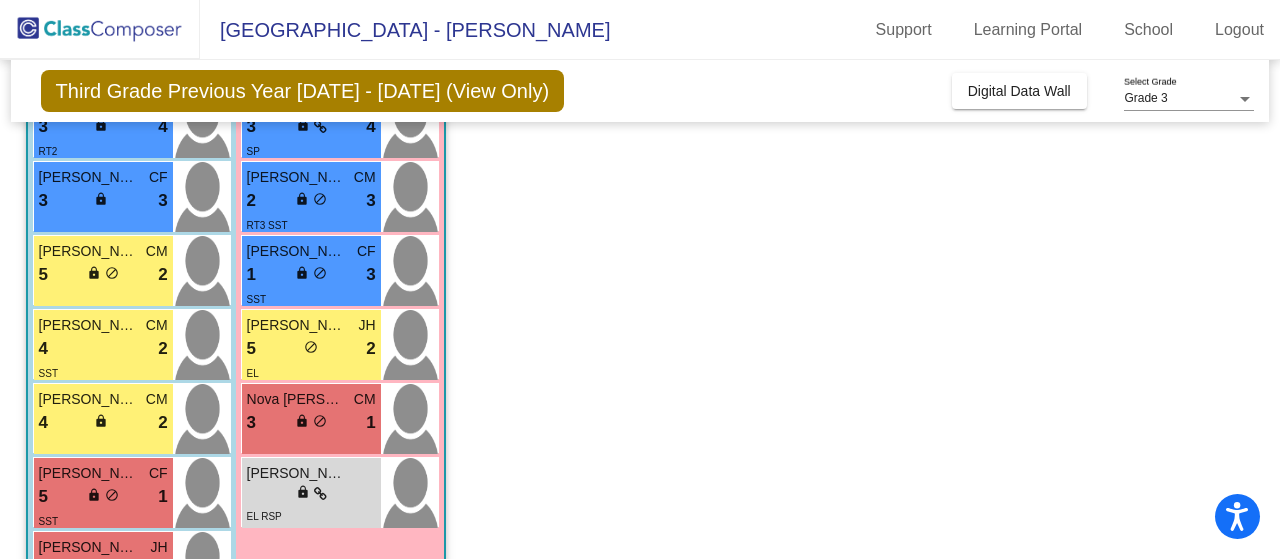 scroll, scrollTop: 702, scrollLeft: 0, axis: vertical 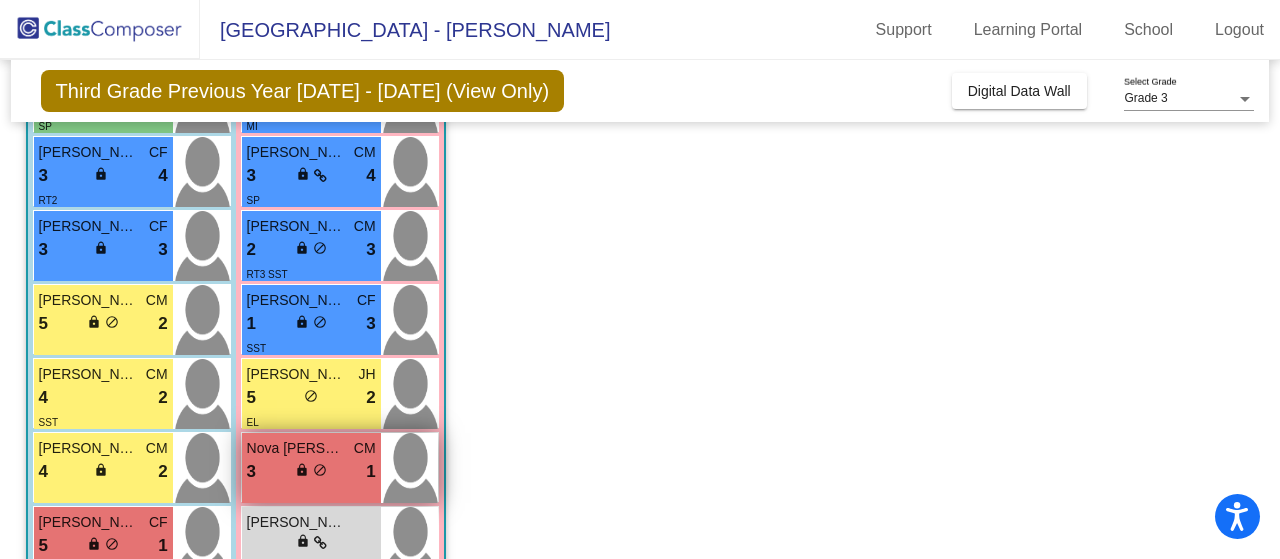click on "Nova [PERSON_NAME]" at bounding box center (297, 448) 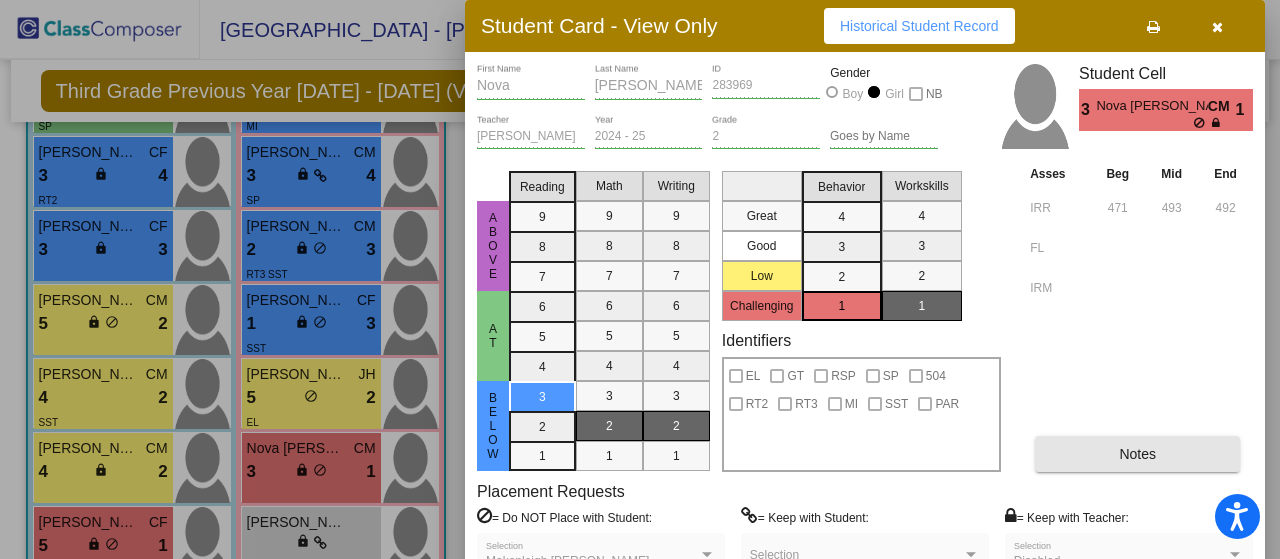 click on "Notes" at bounding box center (1137, 454) 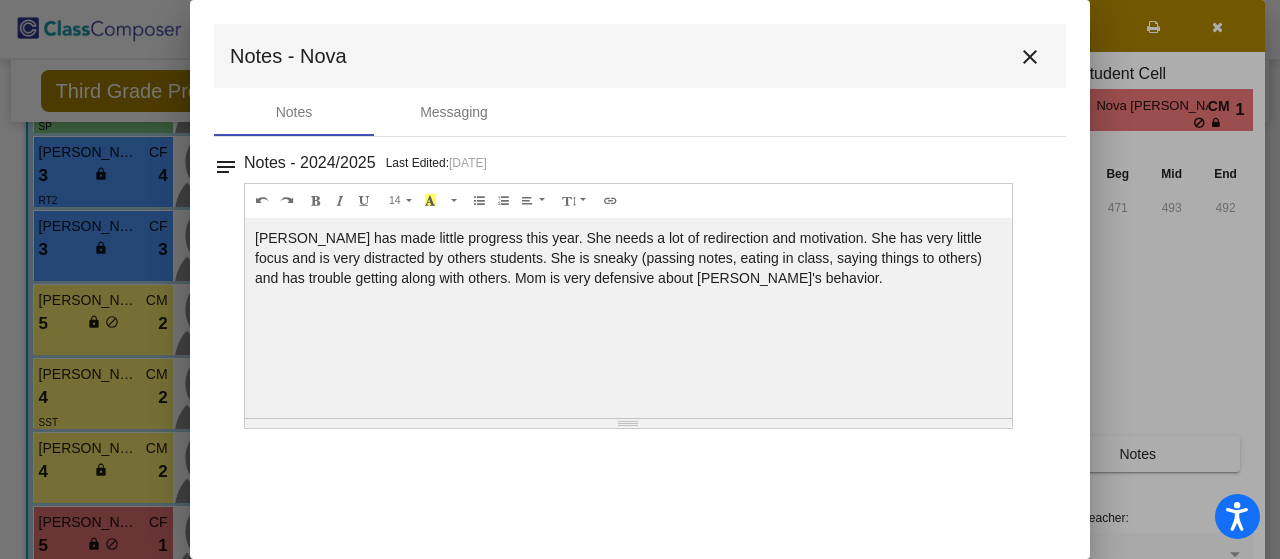 click on "close" at bounding box center (1030, 57) 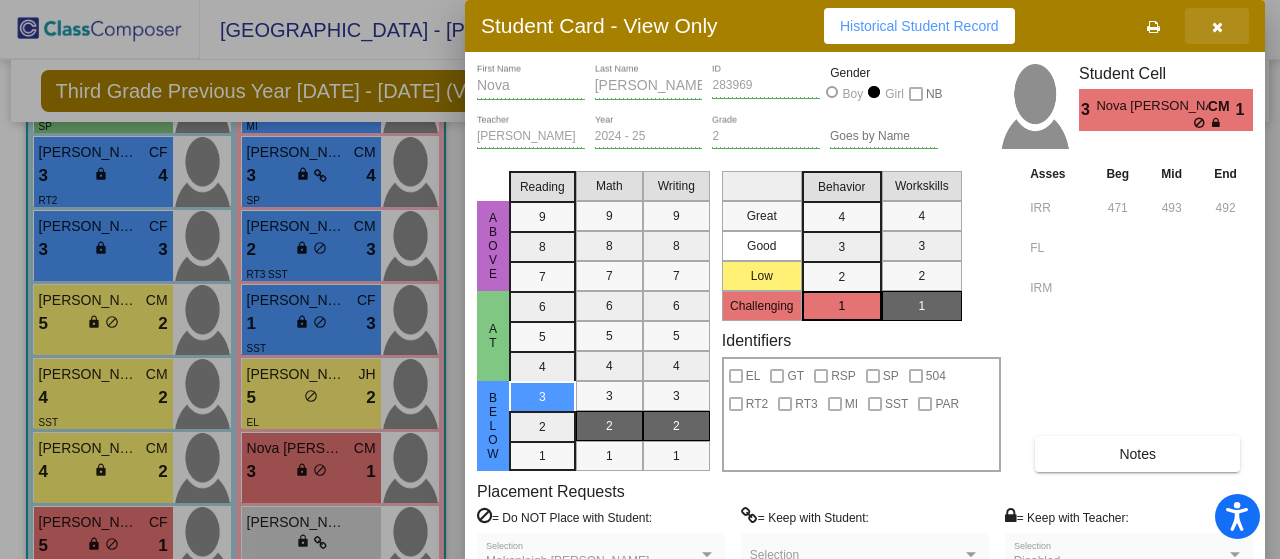 click at bounding box center (1217, 26) 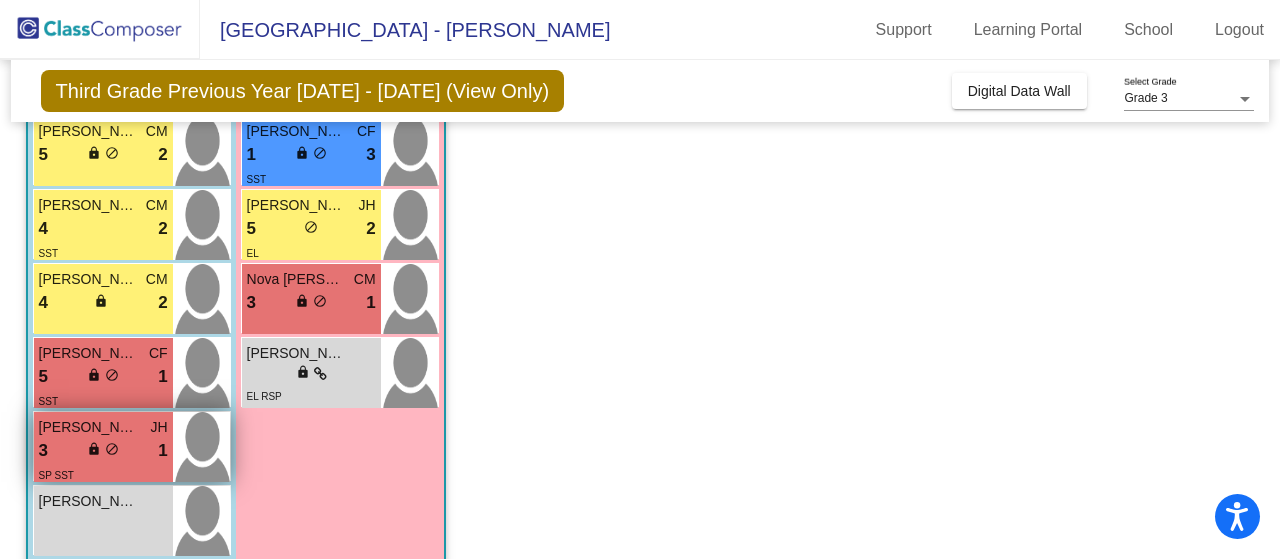 scroll, scrollTop: 902, scrollLeft: 0, axis: vertical 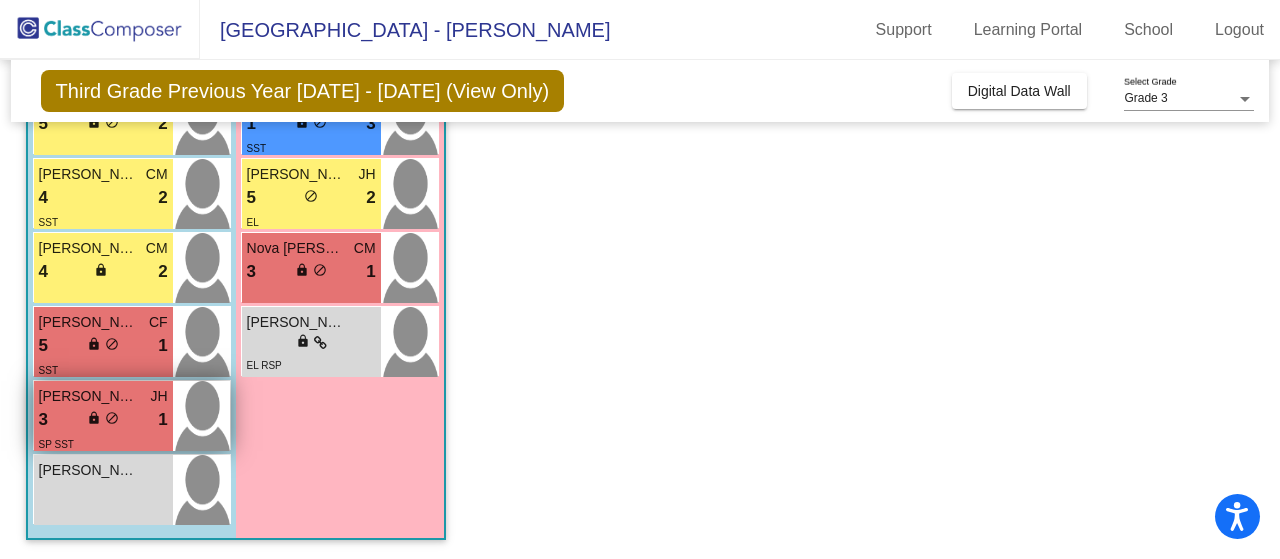 click on "3 lock do_not_disturb_alt 1" at bounding box center (103, 420) 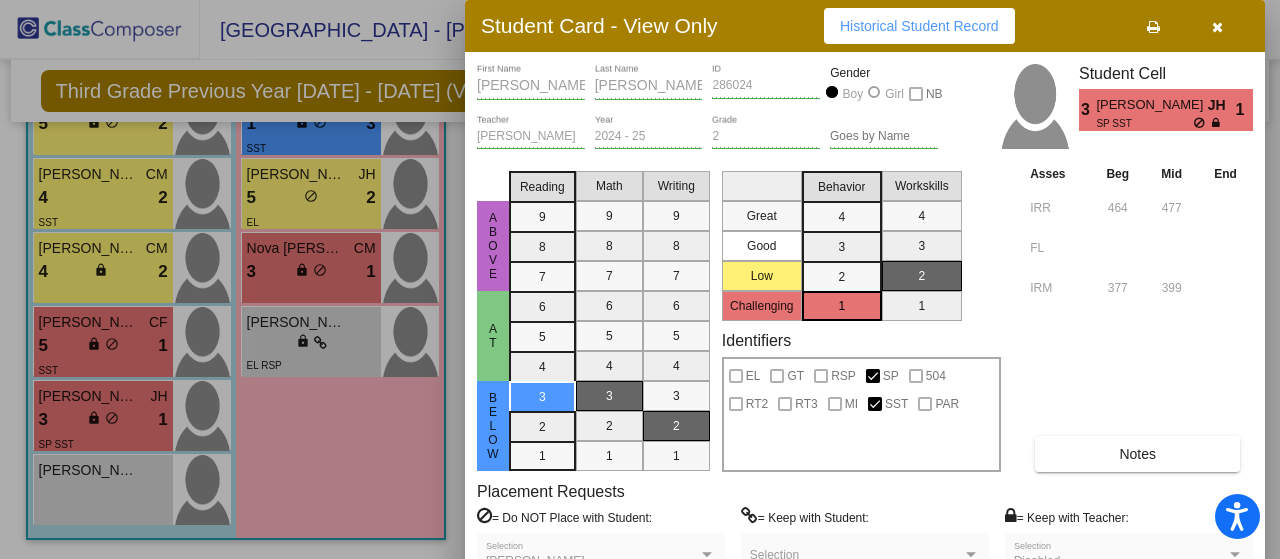 click on "[PERSON_NAME] First Name [PERSON_NAME] Last Name 286024 ID Gender   Boy   Girl   NB [PERSON_NAME] Teacher 2024 - 25 Year 2 Grade Goes by Name Student Cell 3 [PERSON_NAME] JH SP SST 1  Above   At   Below  Reading 9 8 7 6 5 4 3 2 1 Math 9 8 7 6 5 4 3 2 1 Writing 9 8 7 6 5 4 3 2 1 Great Good Low Challenging Behavior 4 3 2 1 Workskills 4 3 2 1 Identifiers   EL   GT   RSP   SP   504   RT2   RT3   MI   SST   PAR Asses Beg Mid End IRR 464 477 FL IRM 377 399  Notes  Placement Requests  = Do NOT Place with Student: [PERSON_NAME] Selection  = Keep with Student:   Selection  = Keep with Teacher: Disabled Selection  Save   Archive" at bounding box center [865, 346] 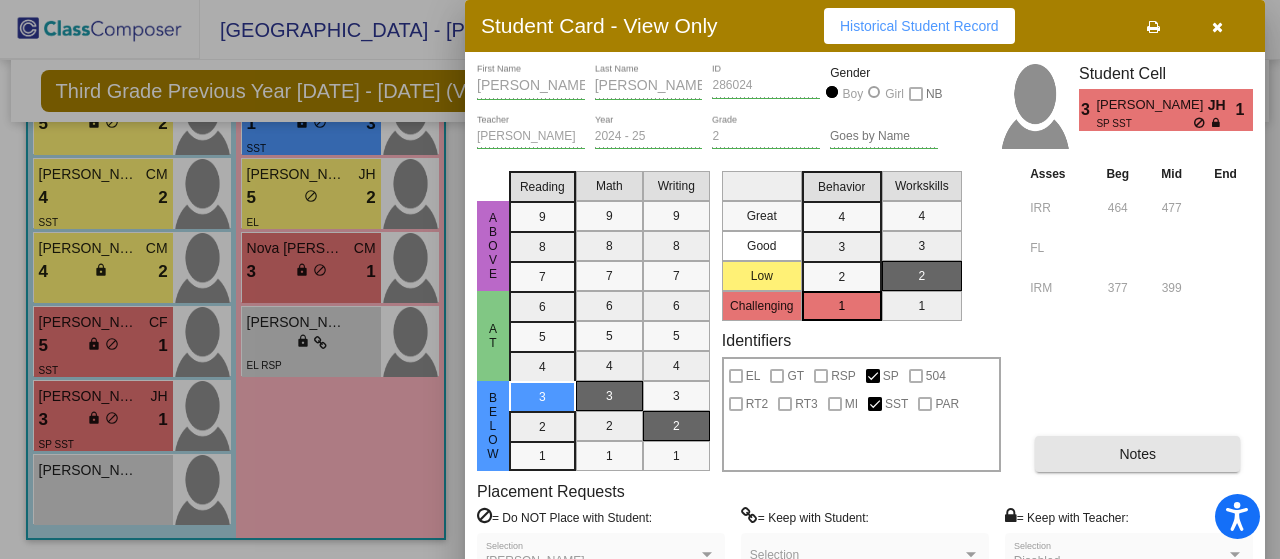 click on "Notes" at bounding box center (1137, 454) 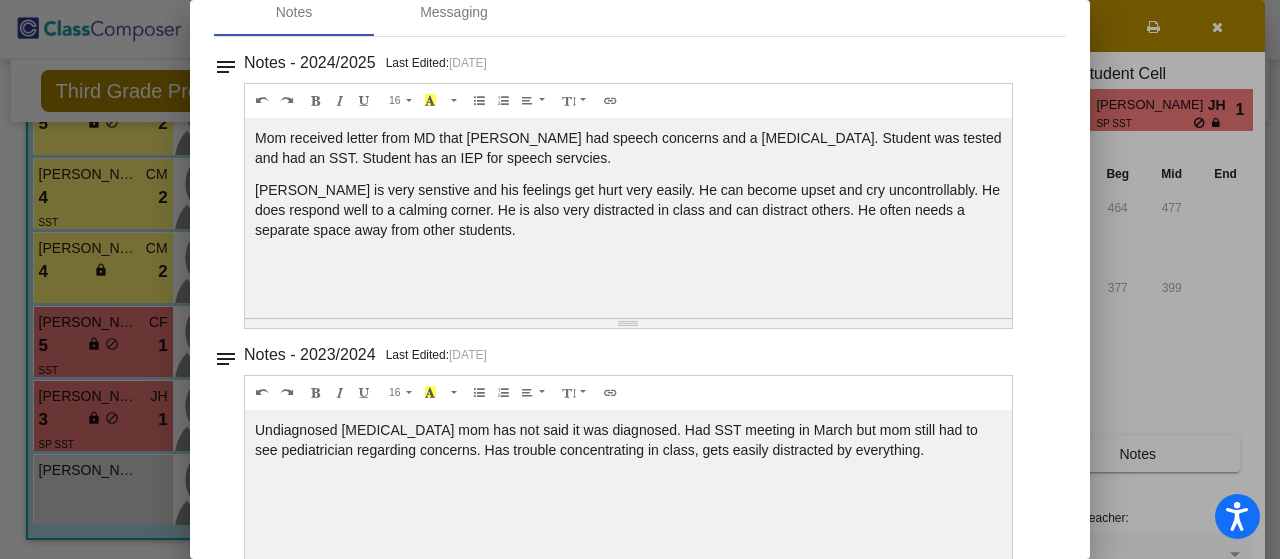 scroll, scrollTop: 0, scrollLeft: 0, axis: both 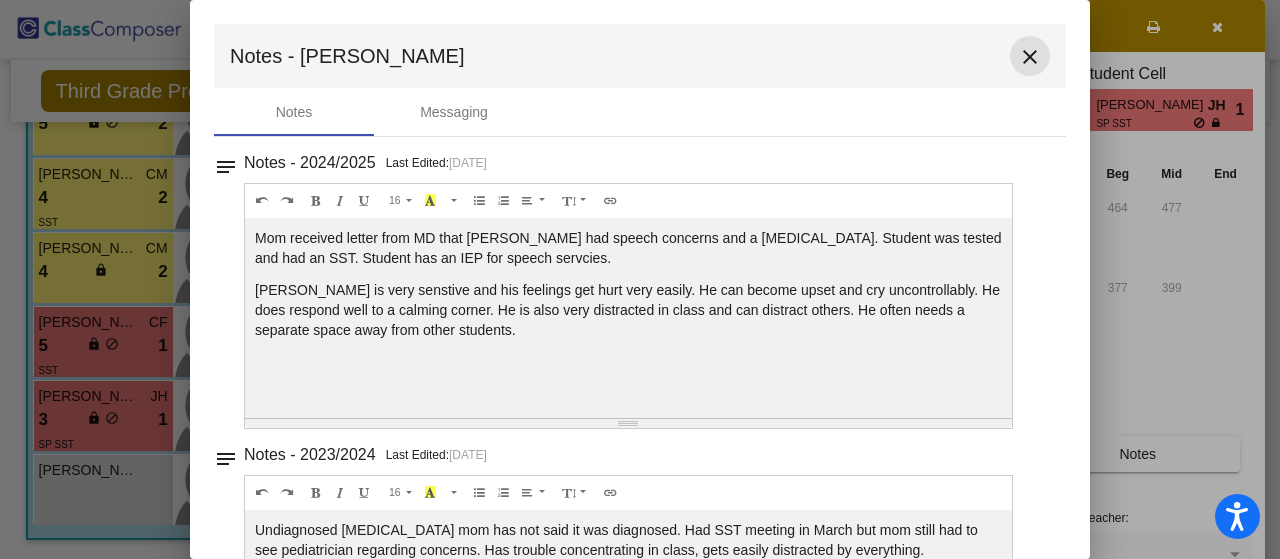 click on "close" at bounding box center [1030, 57] 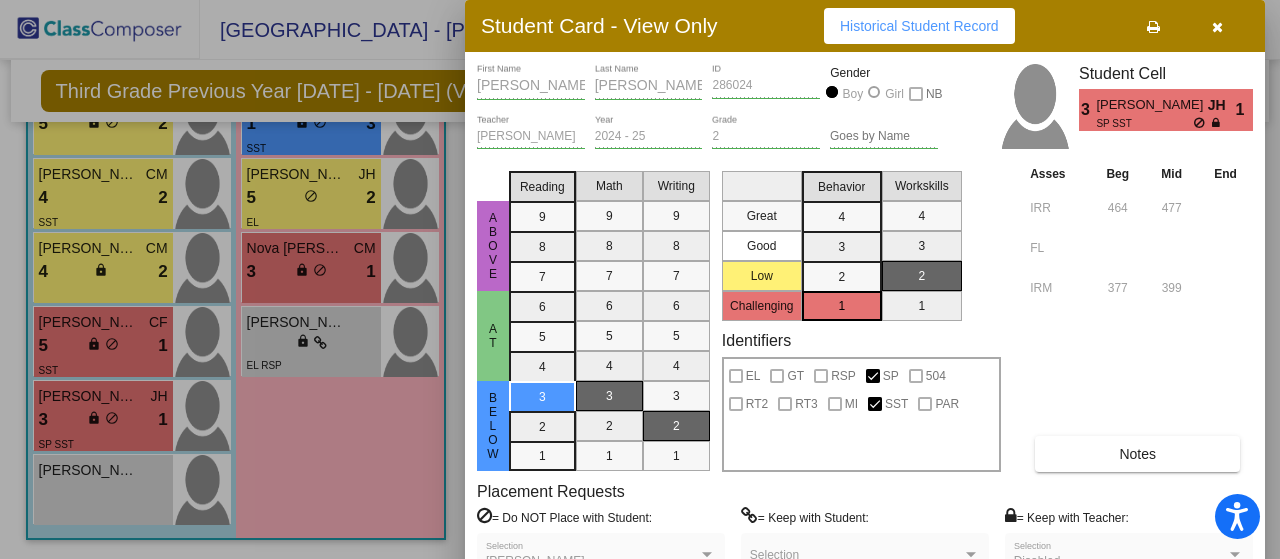 click at bounding box center (640, 279) 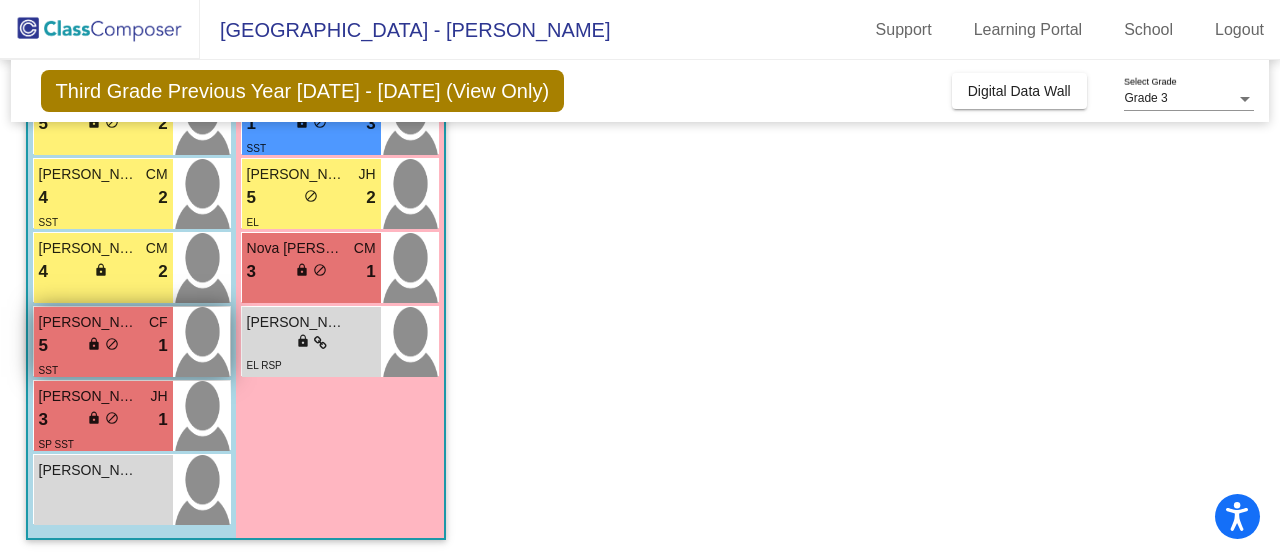 click on "5 lock do_not_disturb_alt 1" at bounding box center [103, 346] 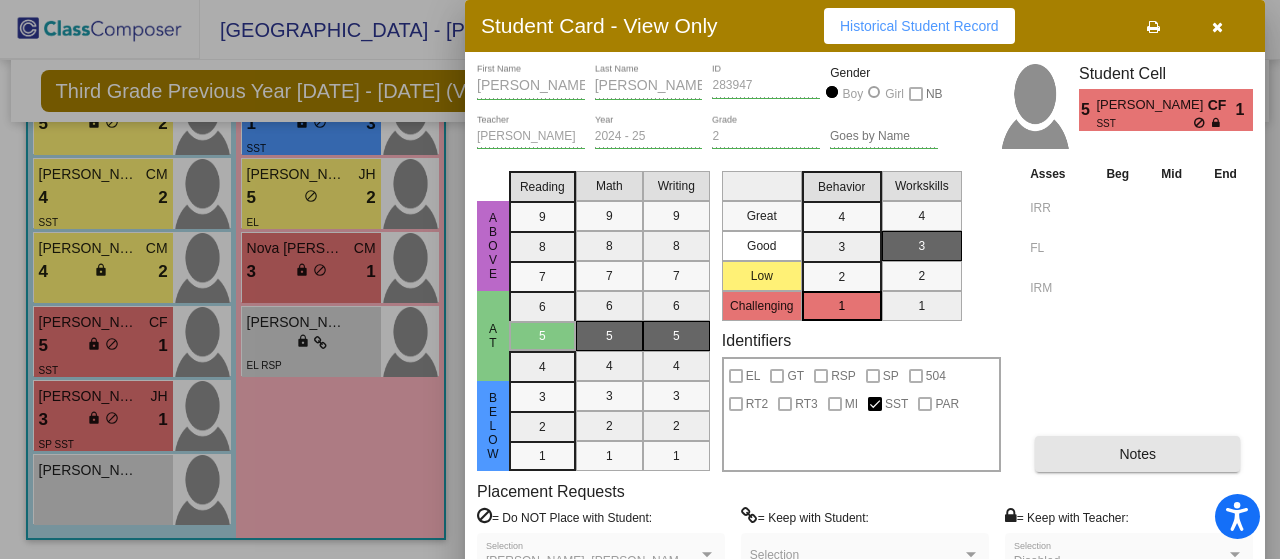 click on "Notes" at bounding box center [1137, 454] 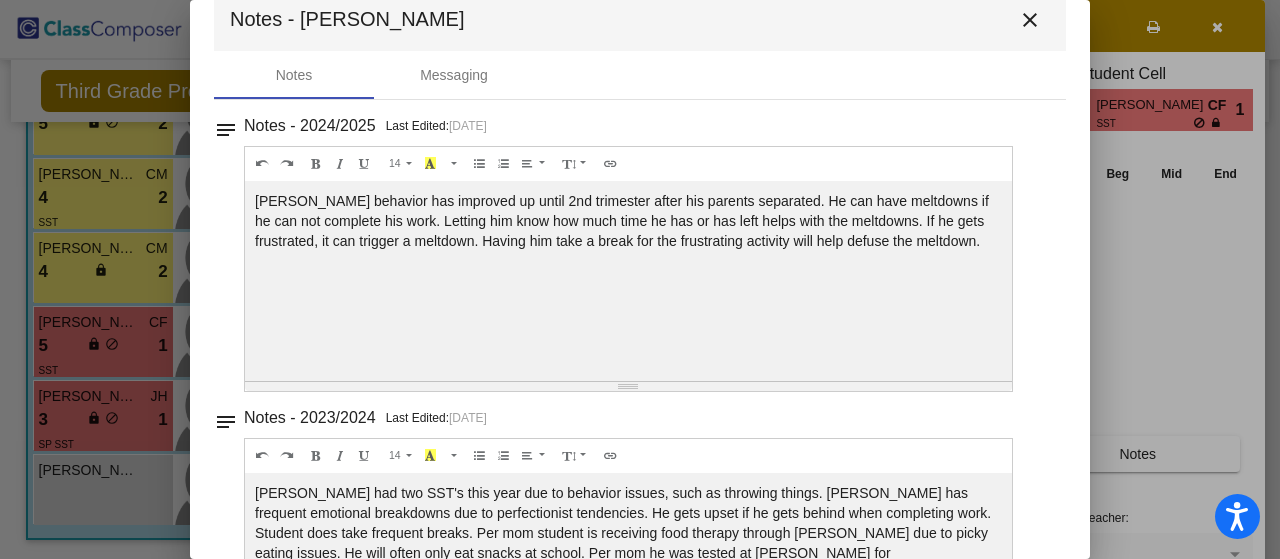 scroll, scrollTop: 0, scrollLeft: 0, axis: both 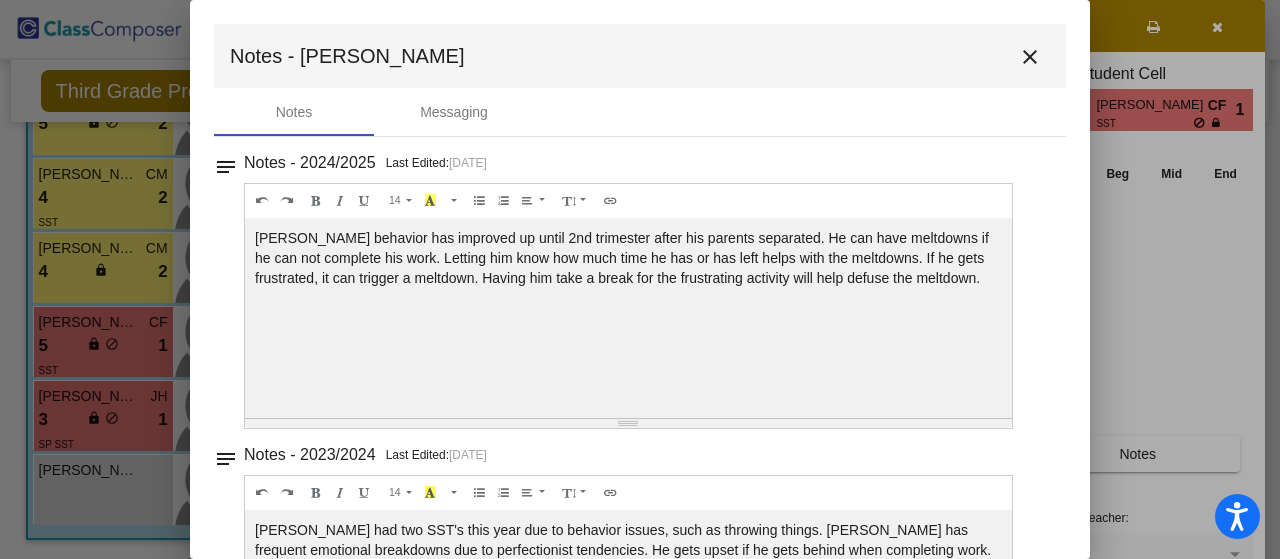 click on "close" at bounding box center [1030, 57] 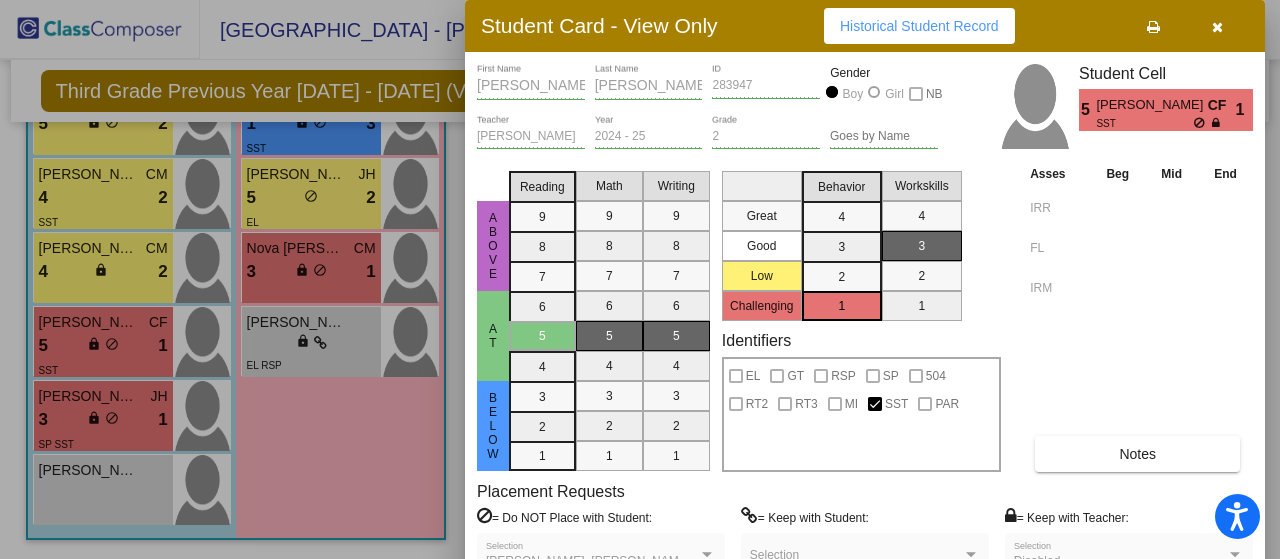 click at bounding box center (640, 279) 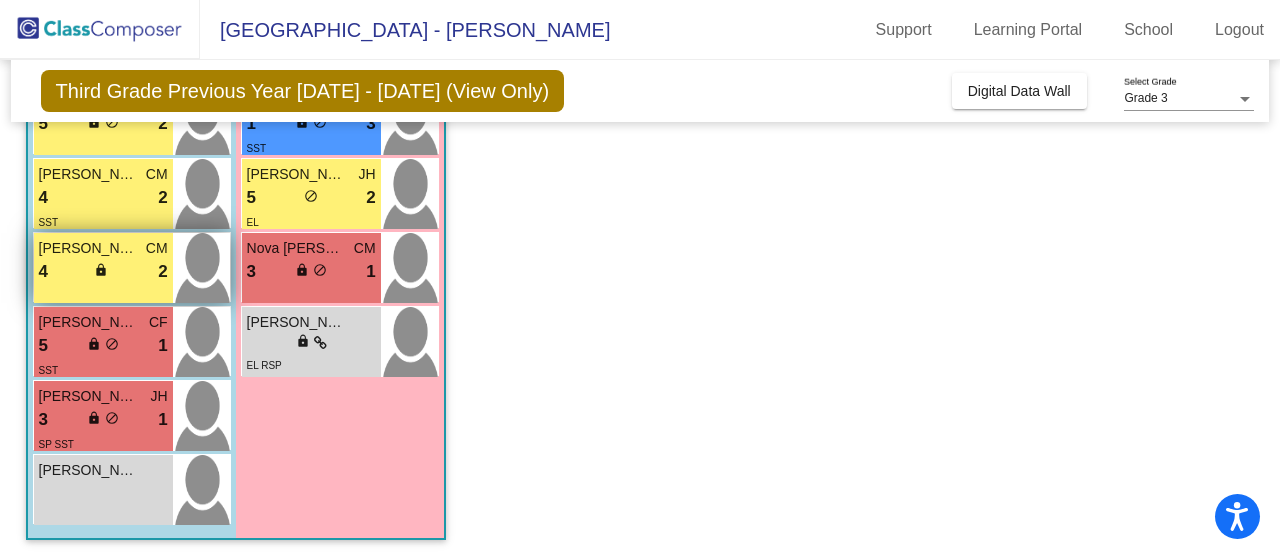 click on "4 lock do_not_disturb_alt 2" at bounding box center (103, 272) 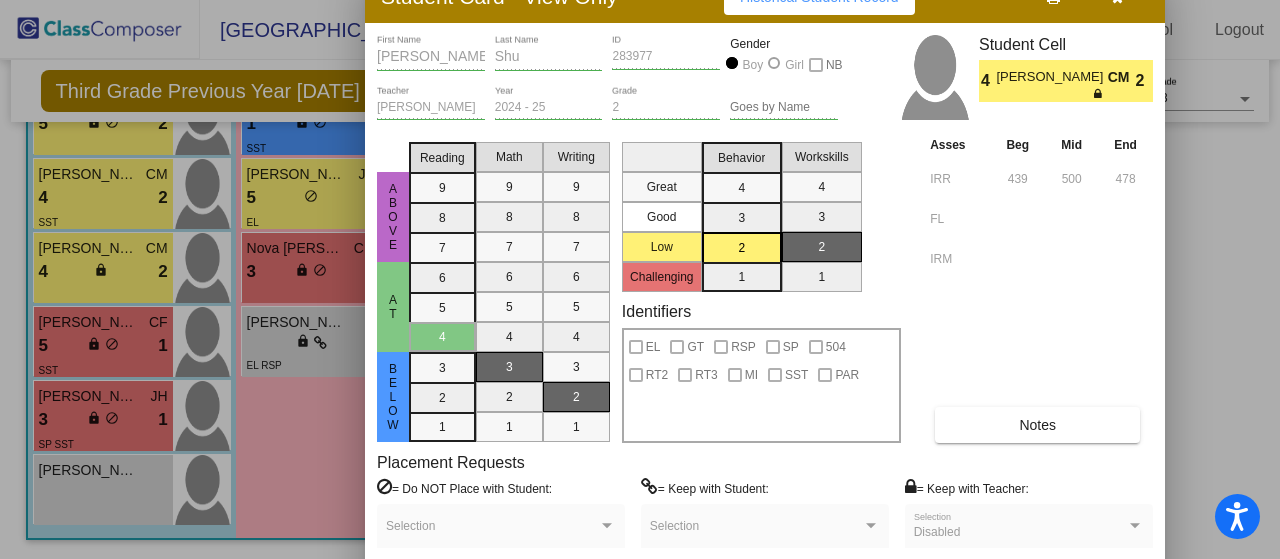 drag, startPoint x: 1092, startPoint y: 37, endPoint x: 992, endPoint y: 8, distance: 104.120125 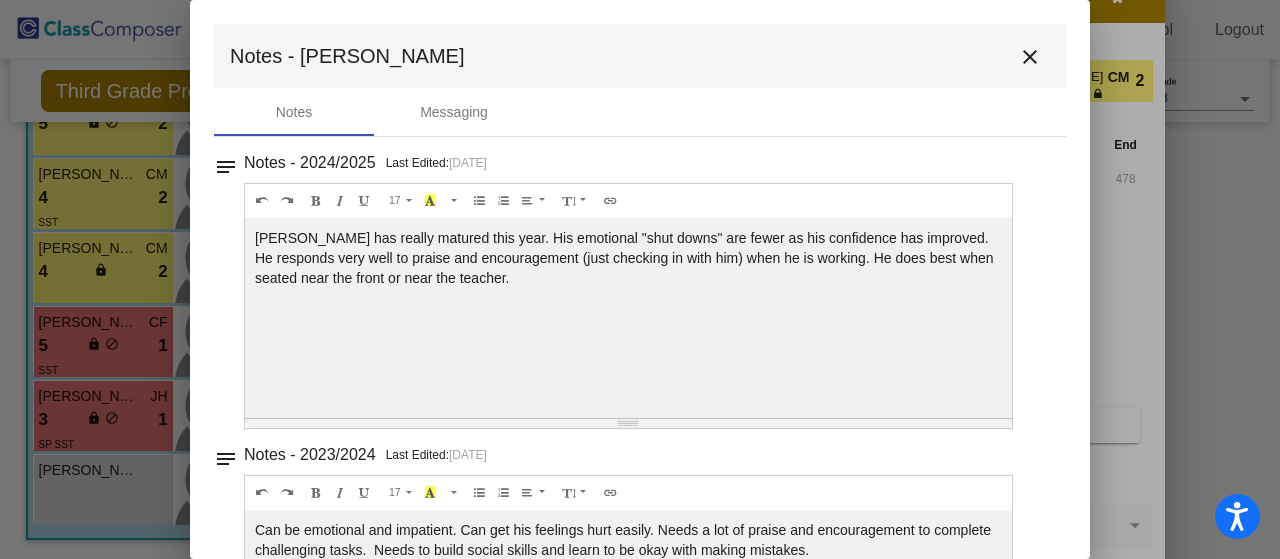 click on "close" at bounding box center [1030, 57] 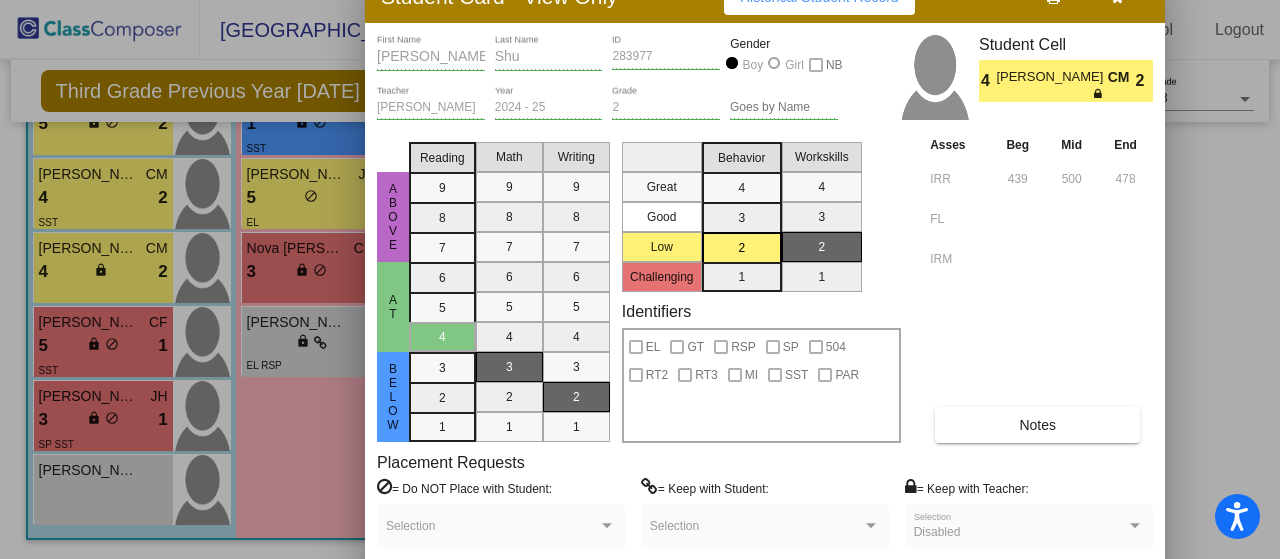 click at bounding box center [1117, -3] 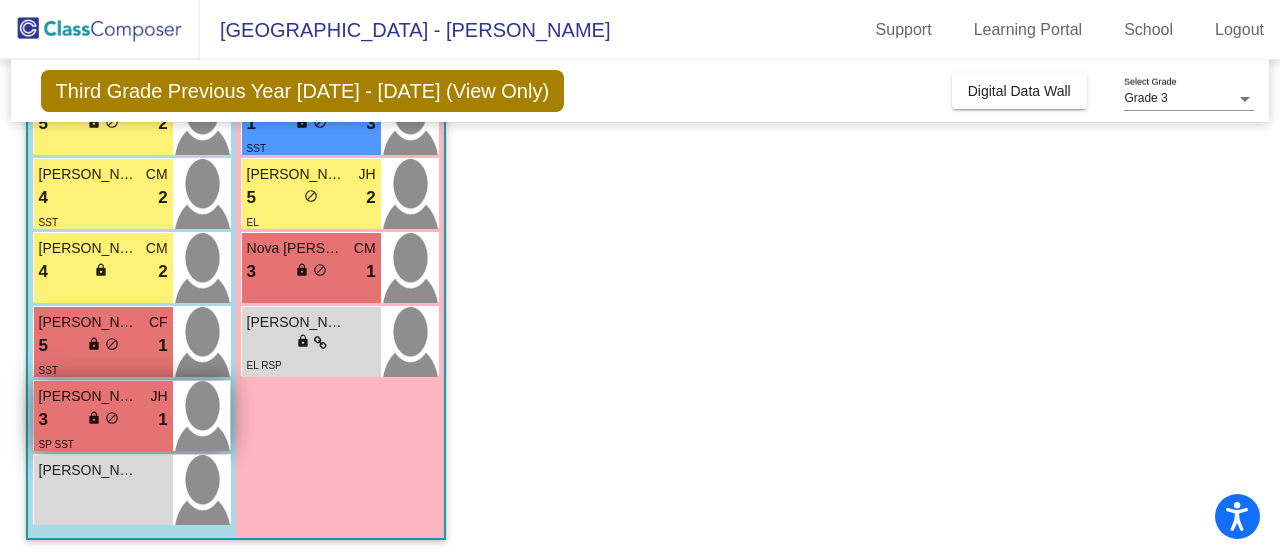 click on "3 lock do_not_disturb_alt 1" at bounding box center [103, 420] 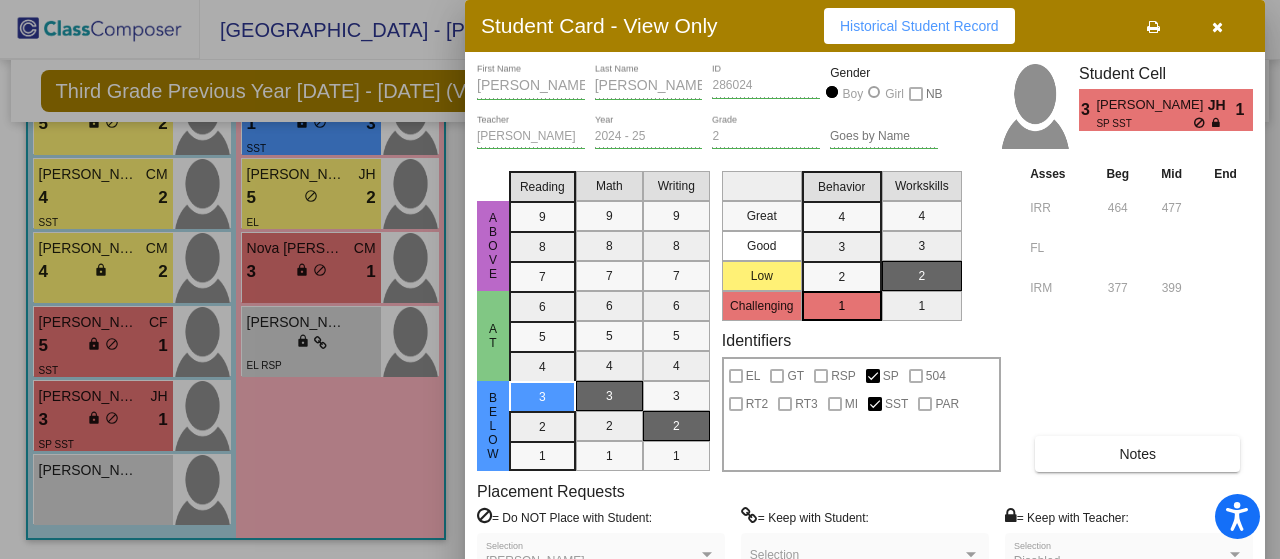 click at bounding box center (1217, 26) 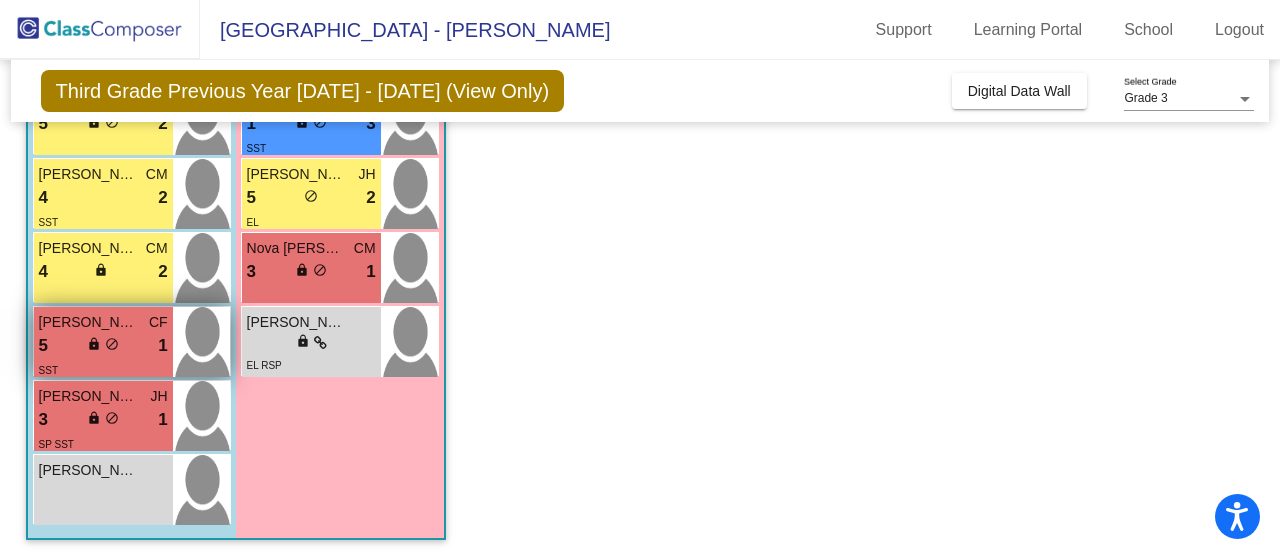 click on "SST" at bounding box center [103, 369] 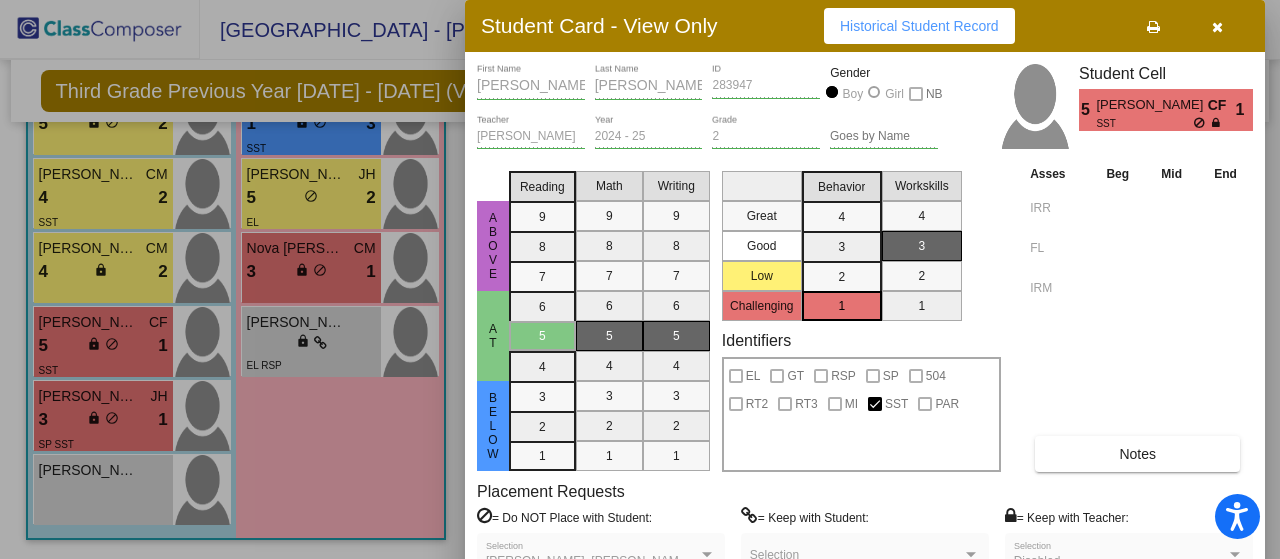 click at bounding box center (1217, 27) 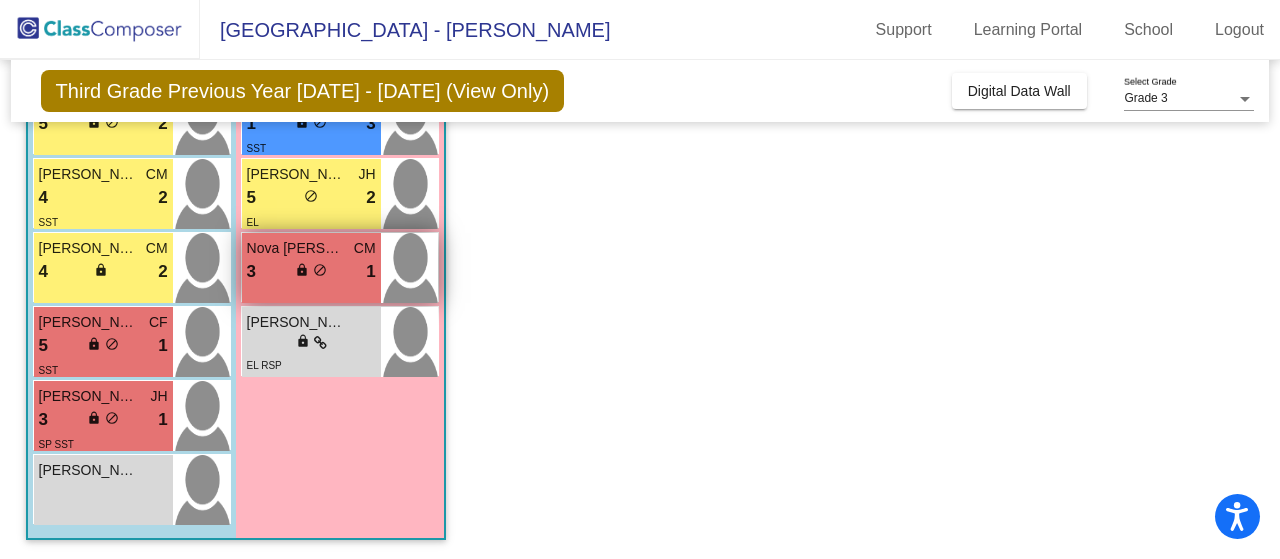 click on "3 lock do_not_disturb_alt 1" at bounding box center [311, 272] 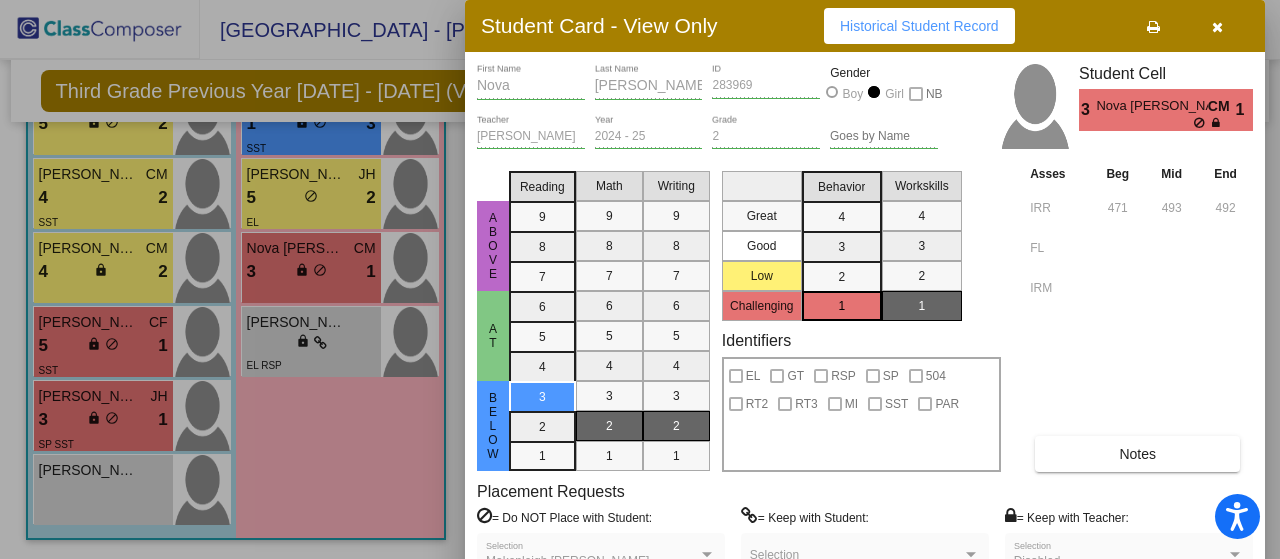 click at bounding box center (1217, 26) 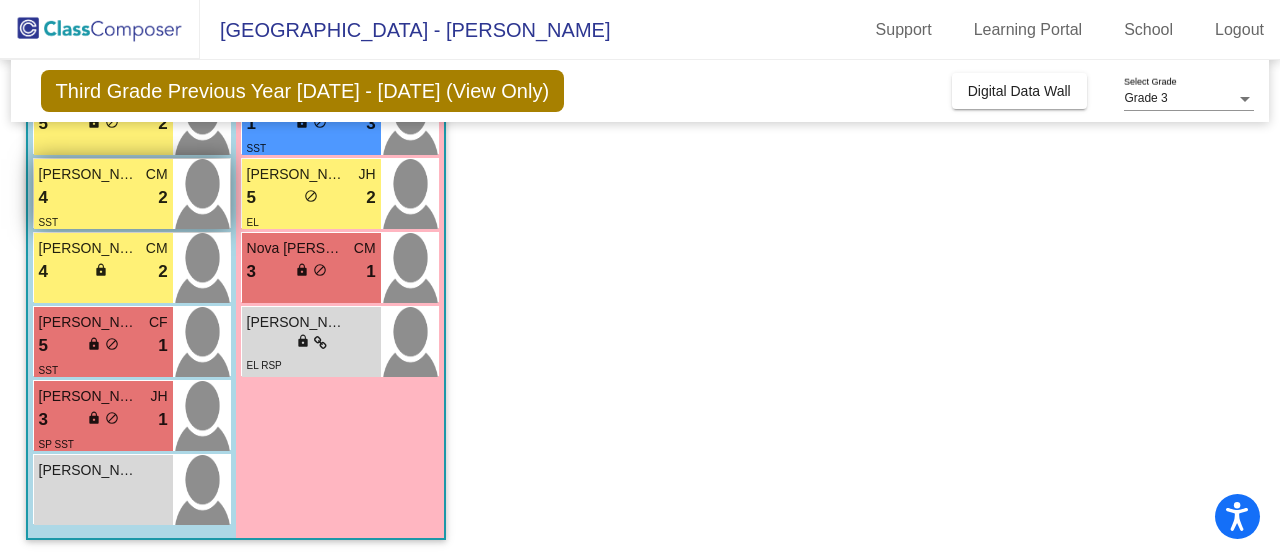 click on "4 lock do_not_disturb_alt 2" at bounding box center (103, 198) 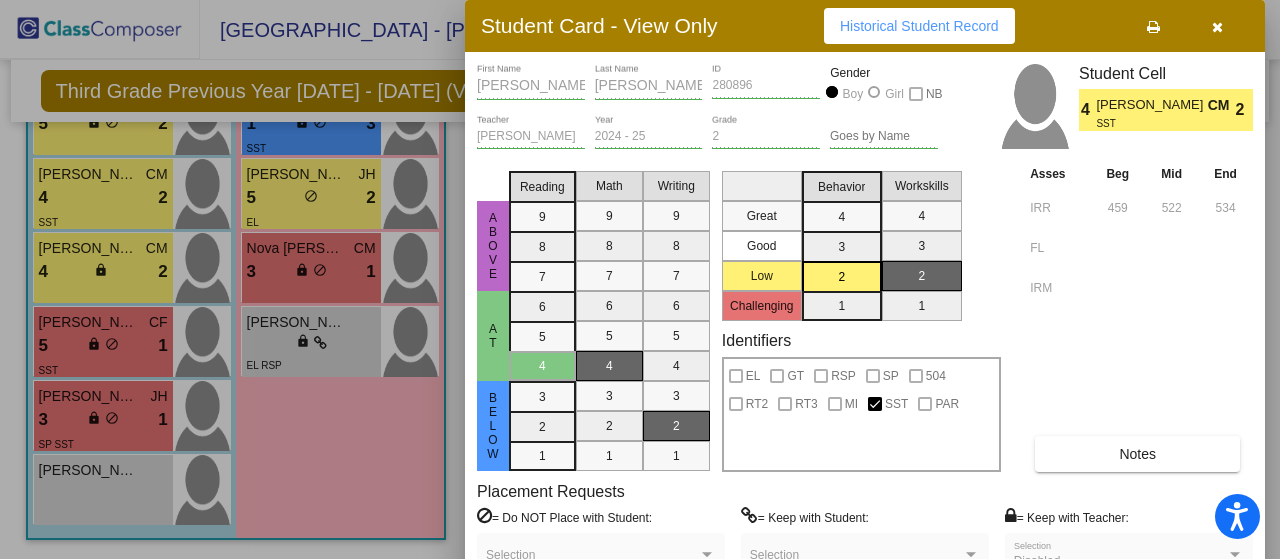 click on "Notes" at bounding box center [1137, 454] 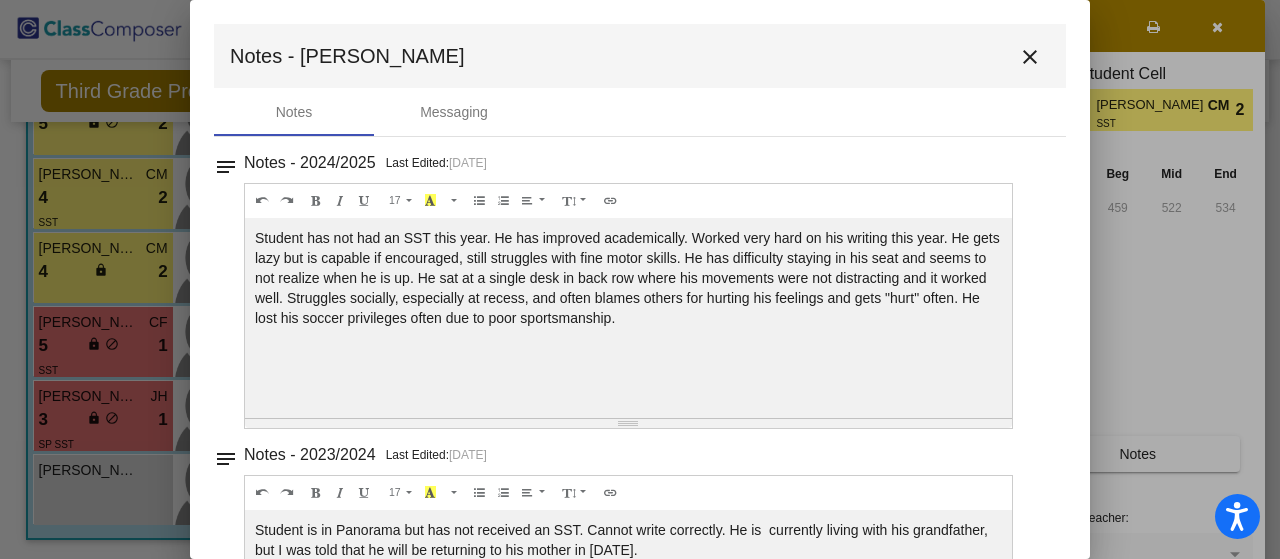 click on "close" at bounding box center (1030, 57) 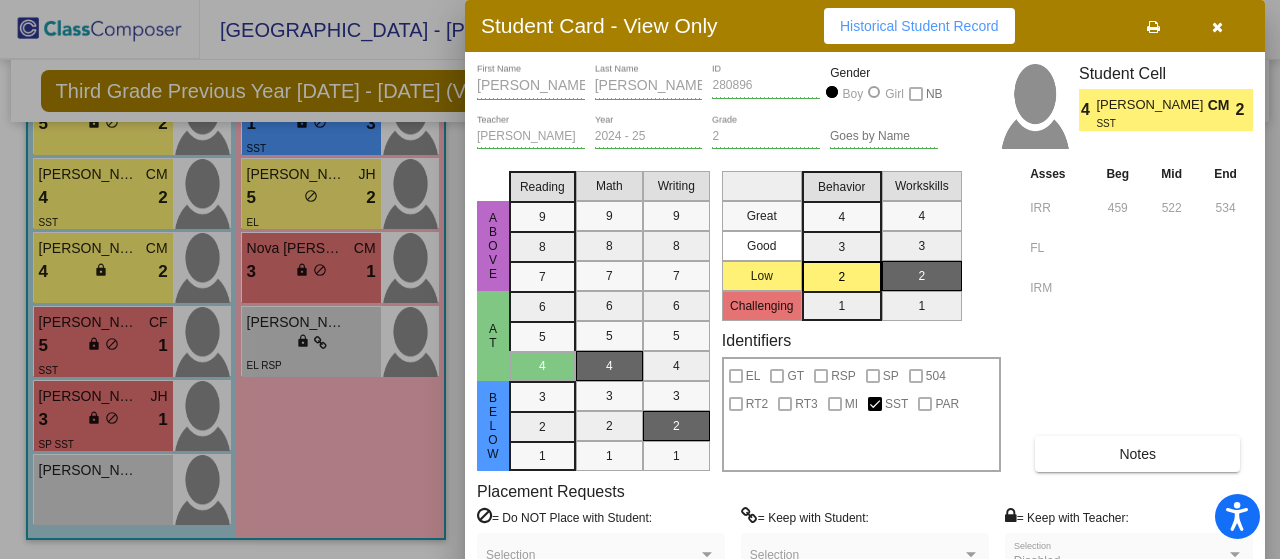 click at bounding box center [640, 279] 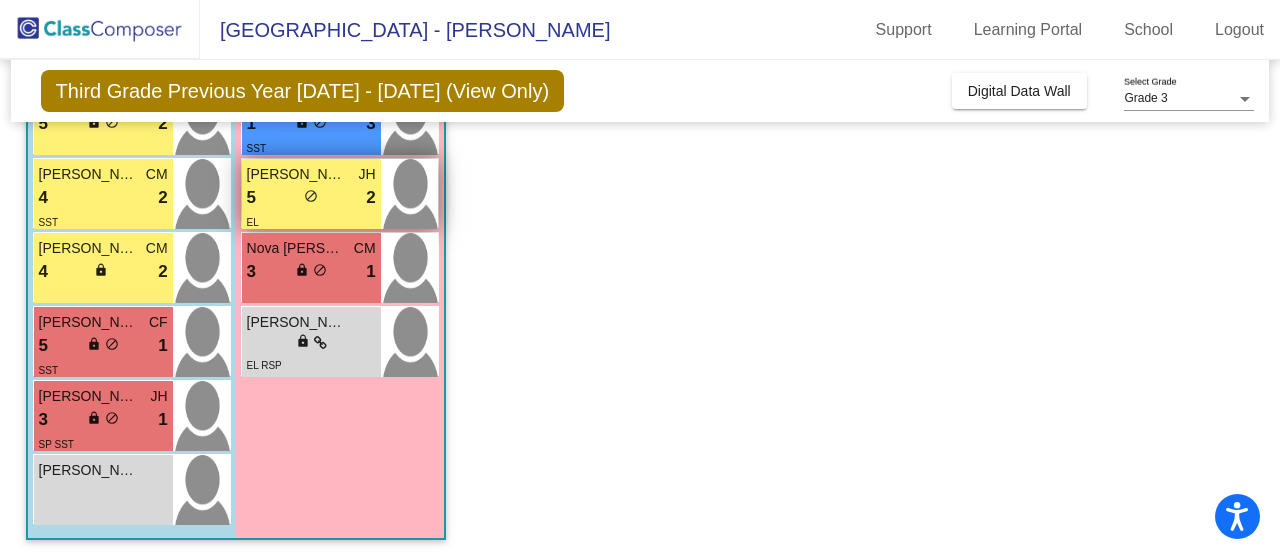 click on "[PERSON_NAME]" at bounding box center (297, 174) 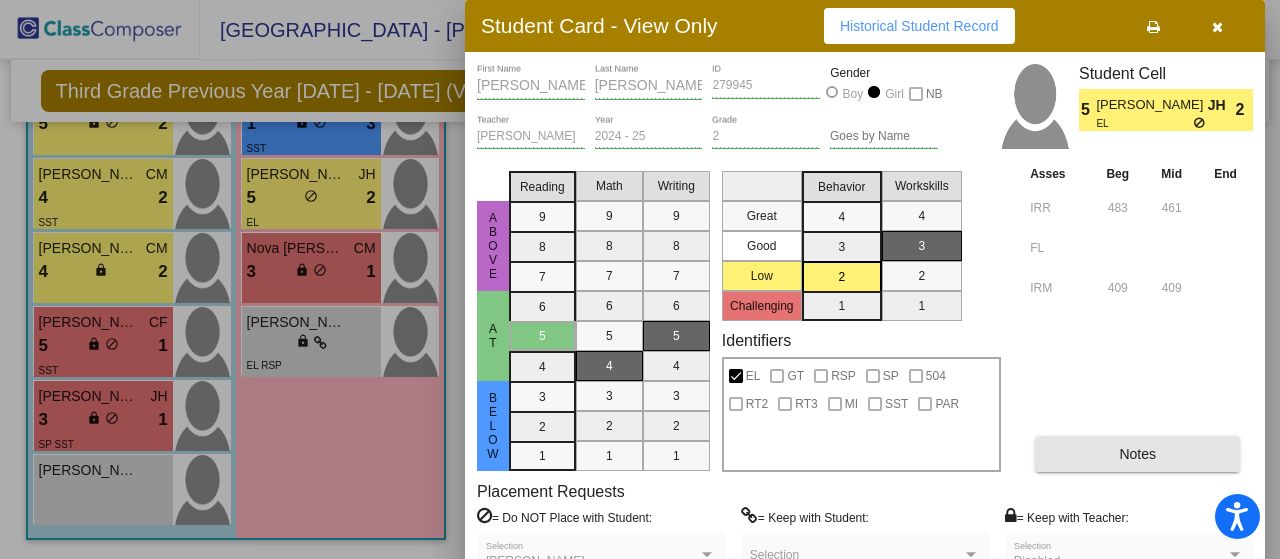 click on "Notes" at bounding box center (1137, 454) 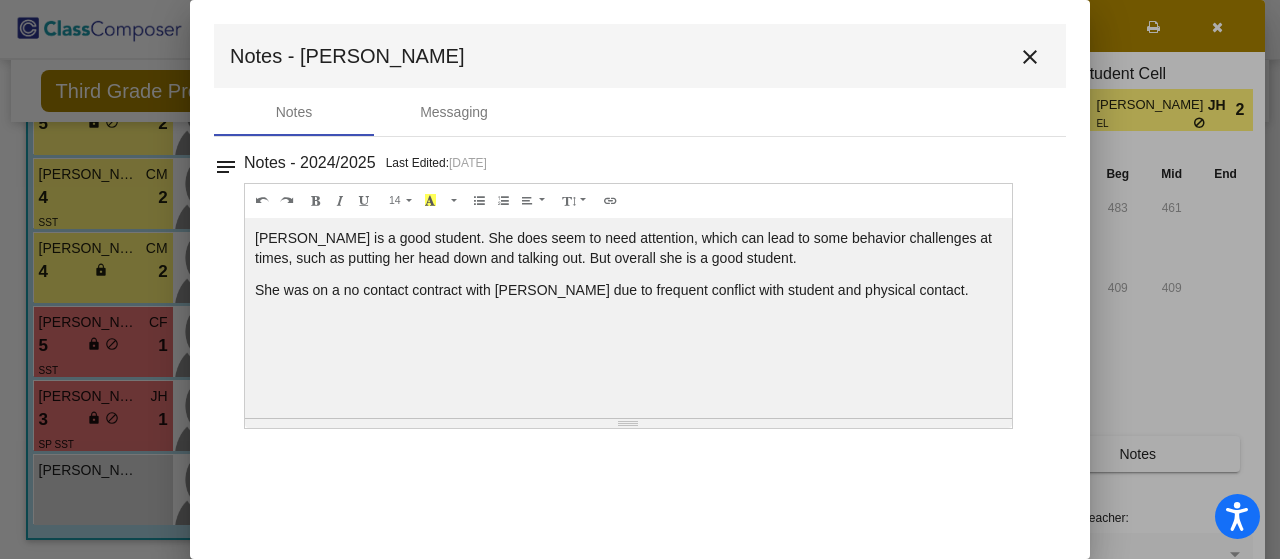 click on "close" at bounding box center (1030, 57) 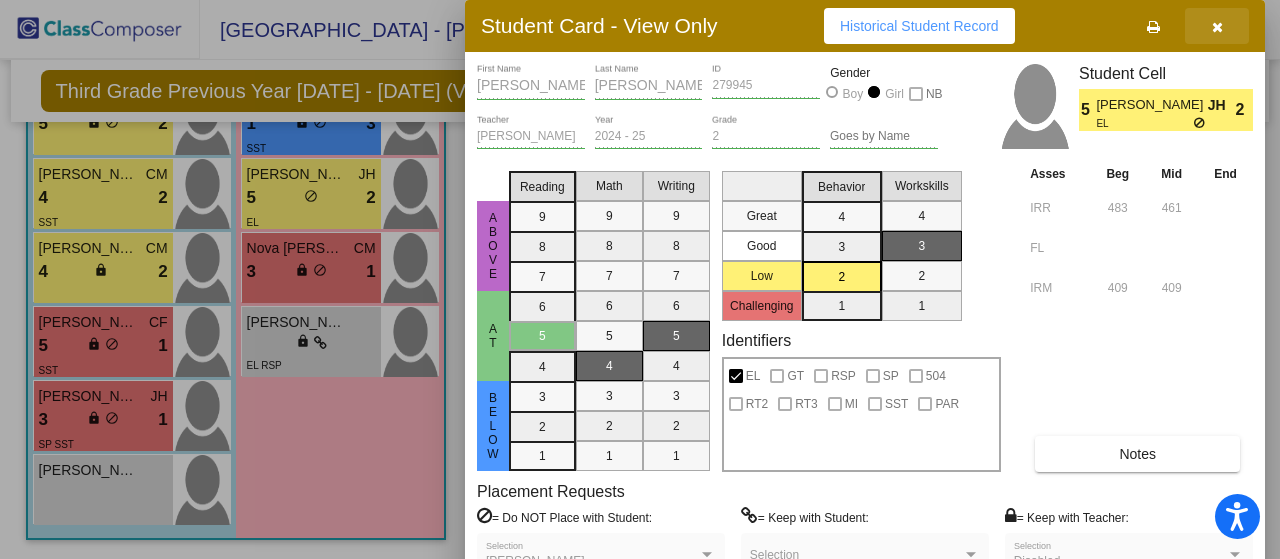 click at bounding box center [1217, 26] 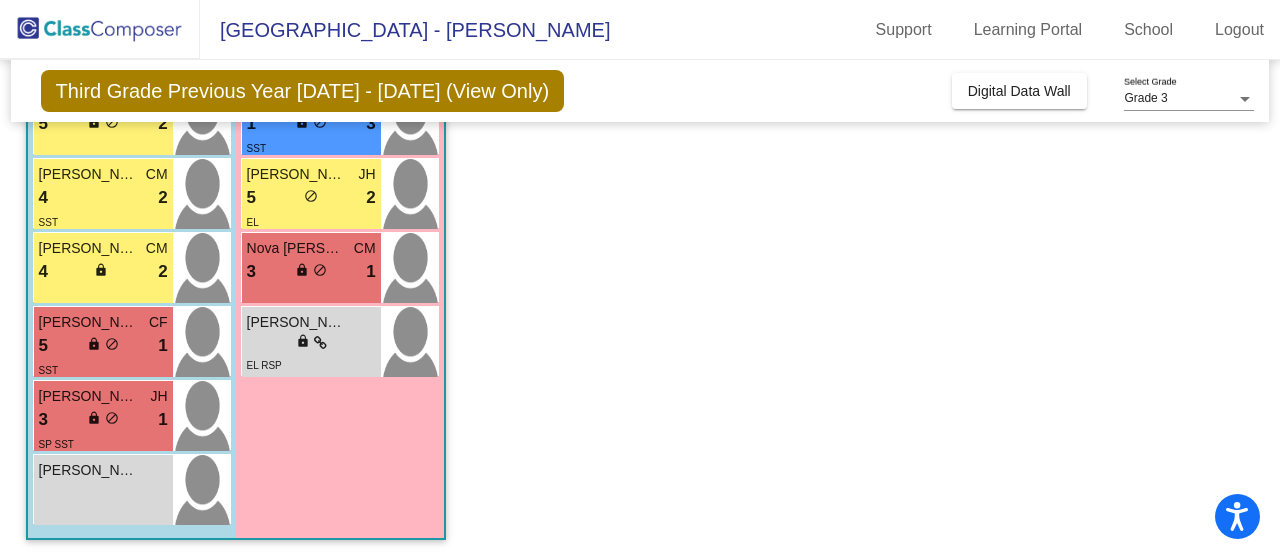 scroll, scrollTop: 602, scrollLeft: 0, axis: vertical 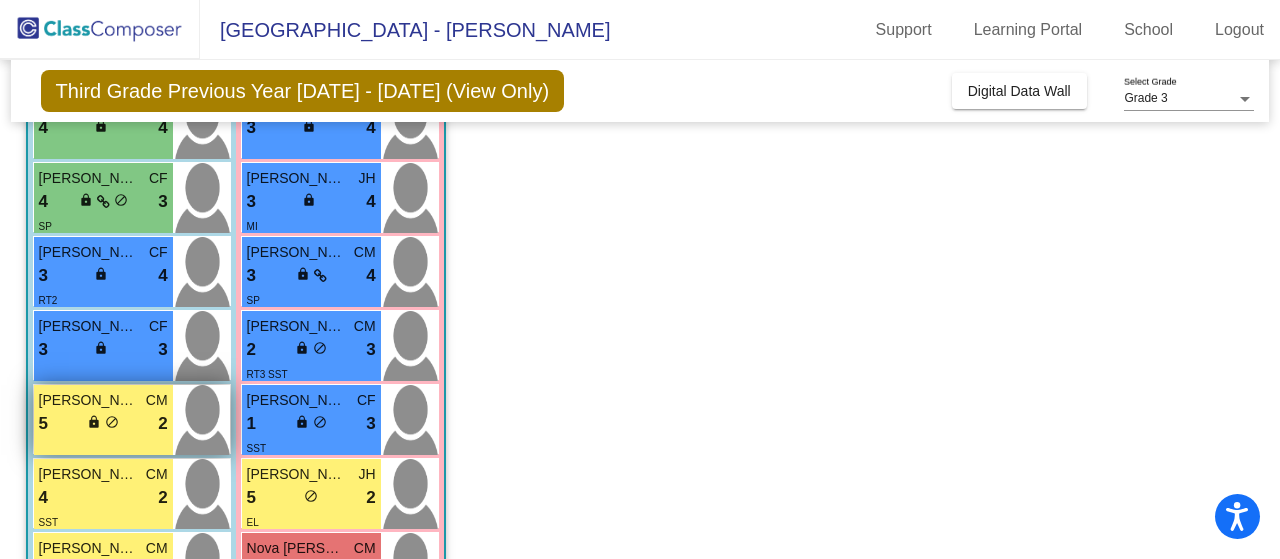 click on "[PERSON_NAME]" at bounding box center (89, 400) 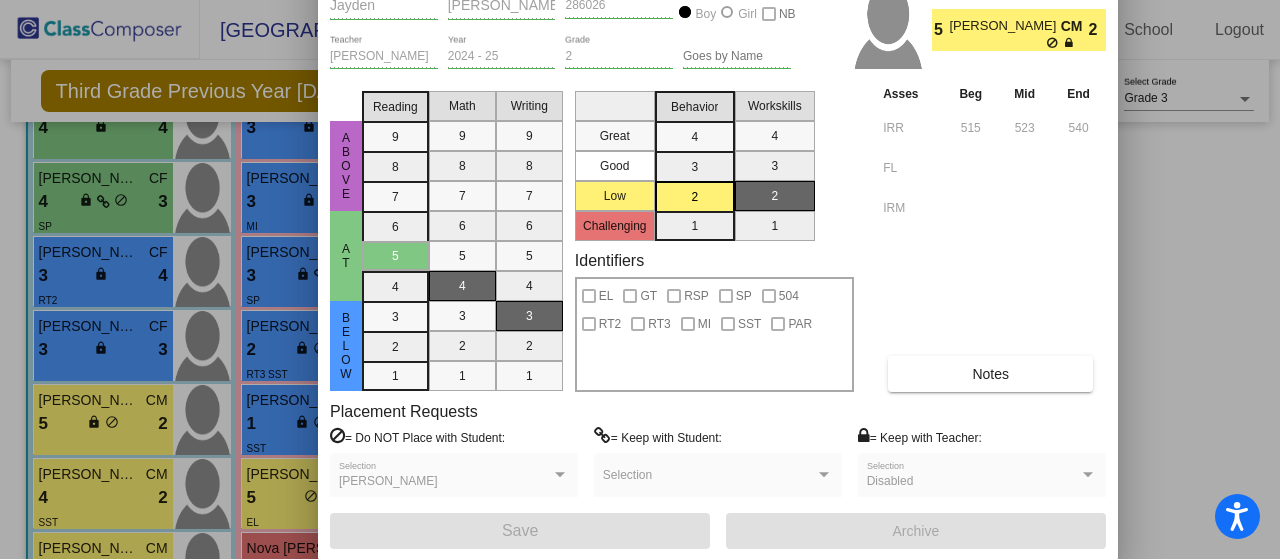 drag, startPoint x: 1067, startPoint y: 14, endPoint x: 920, endPoint y: -66, distance: 167.3589 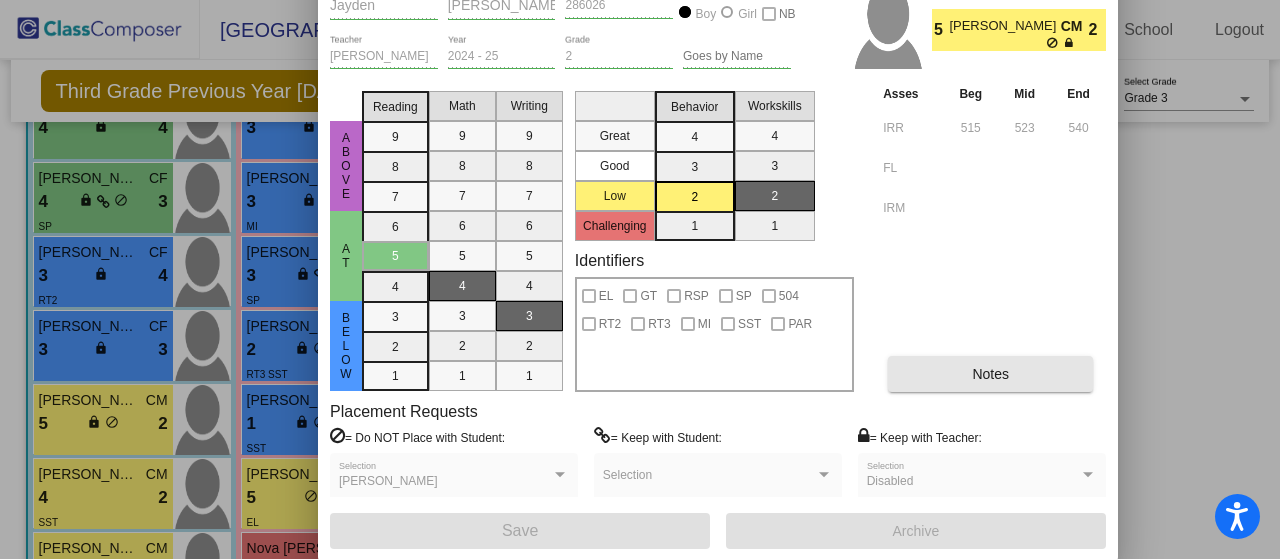 click on "Notes" at bounding box center (990, 374) 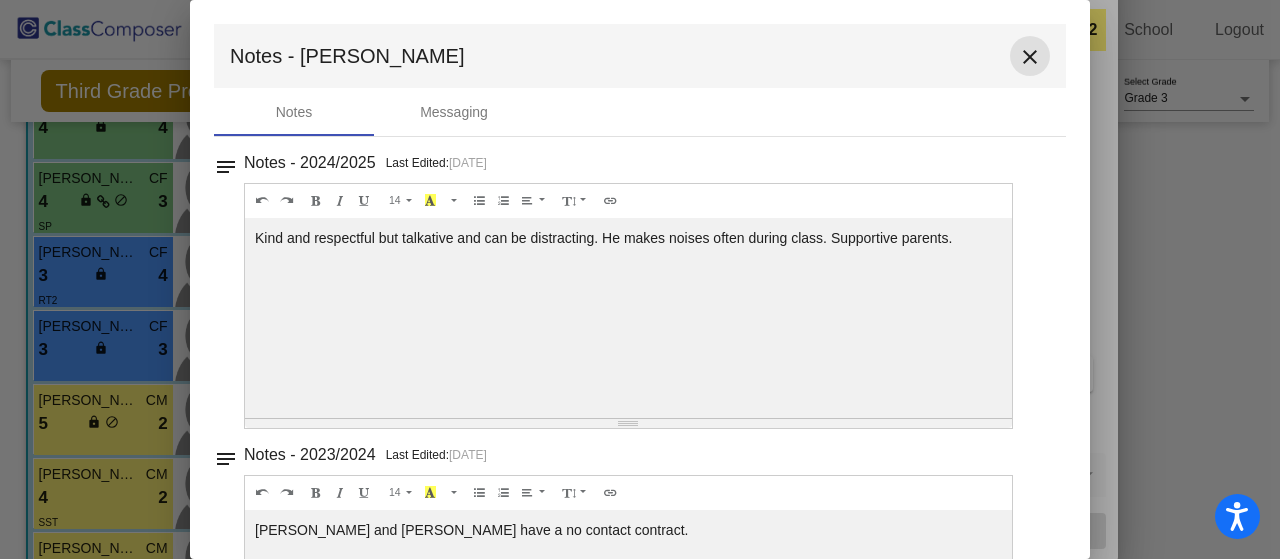 click on "close" at bounding box center (1030, 56) 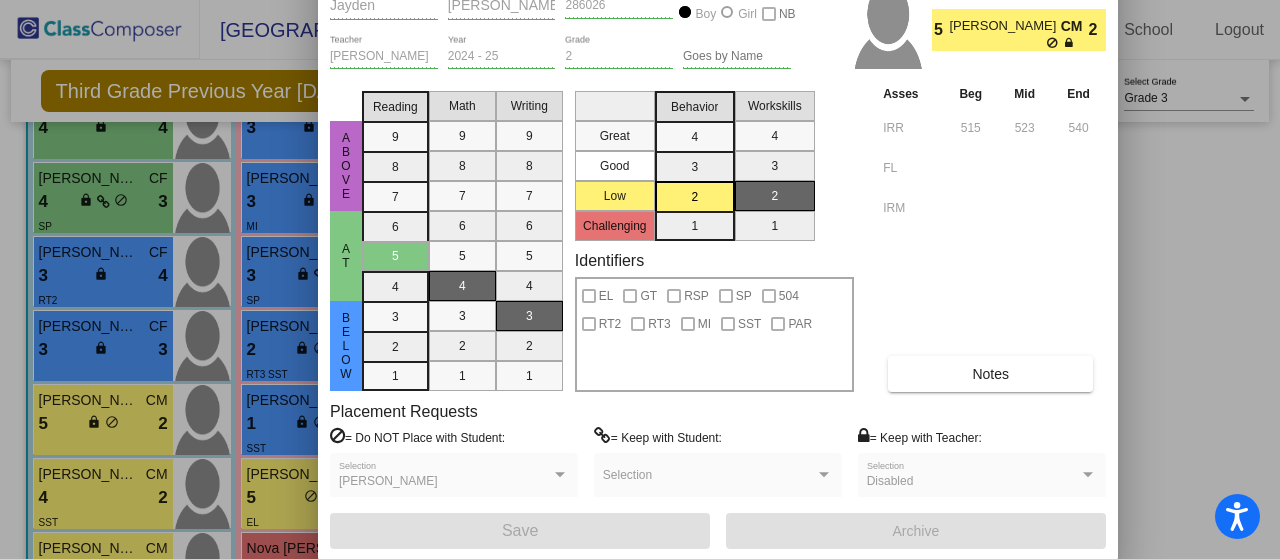 click at bounding box center (640, 279) 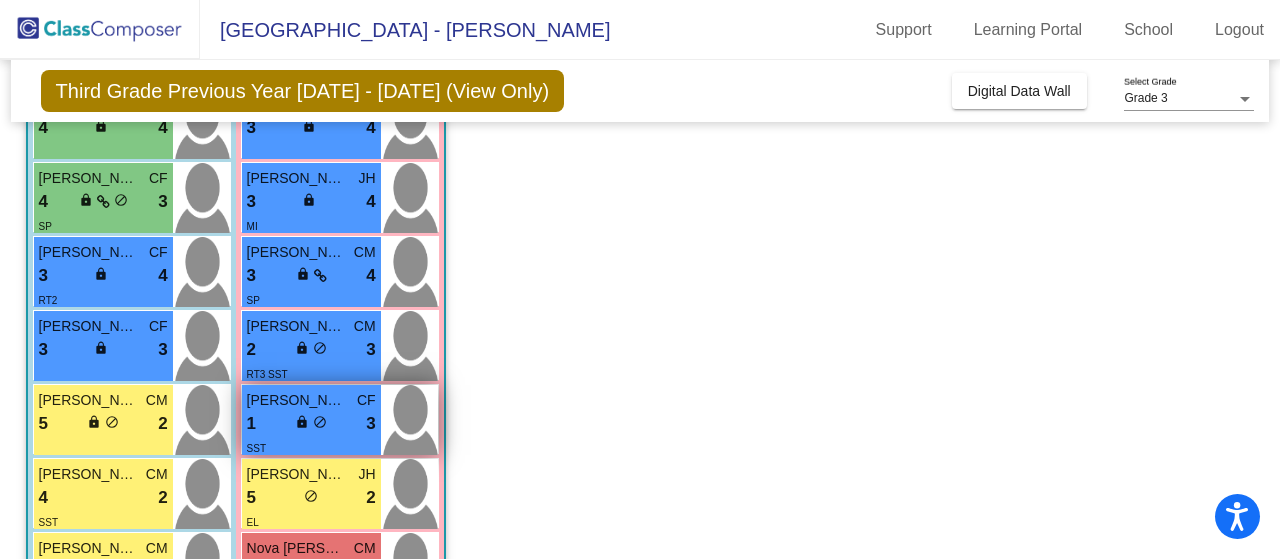 click on "1 lock do_not_disturb_alt 3" at bounding box center [311, 424] 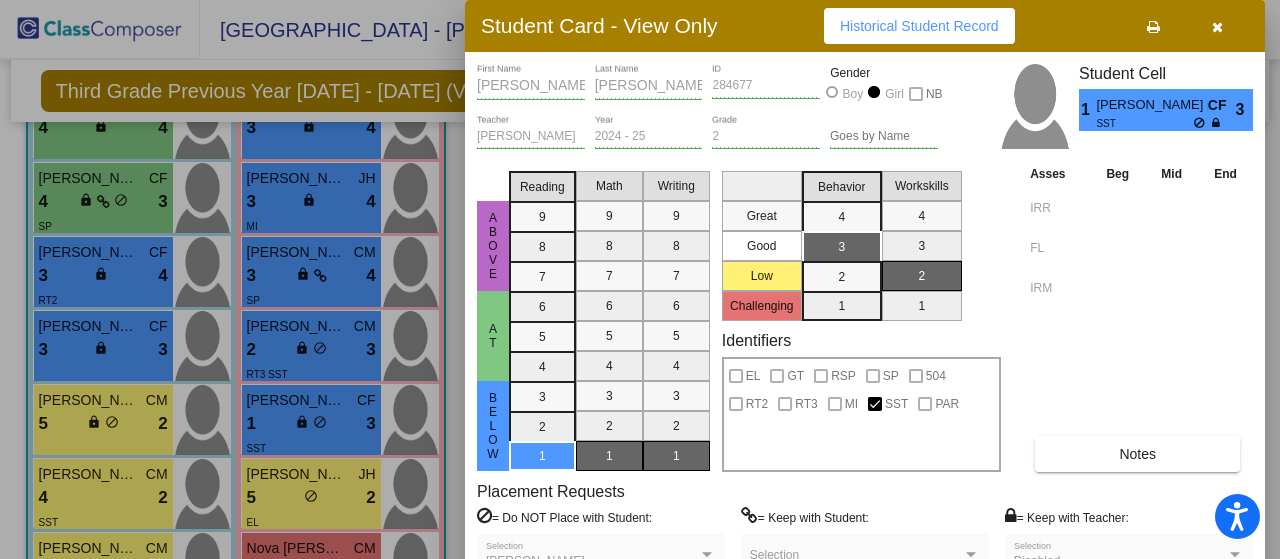 click at bounding box center (640, 279) 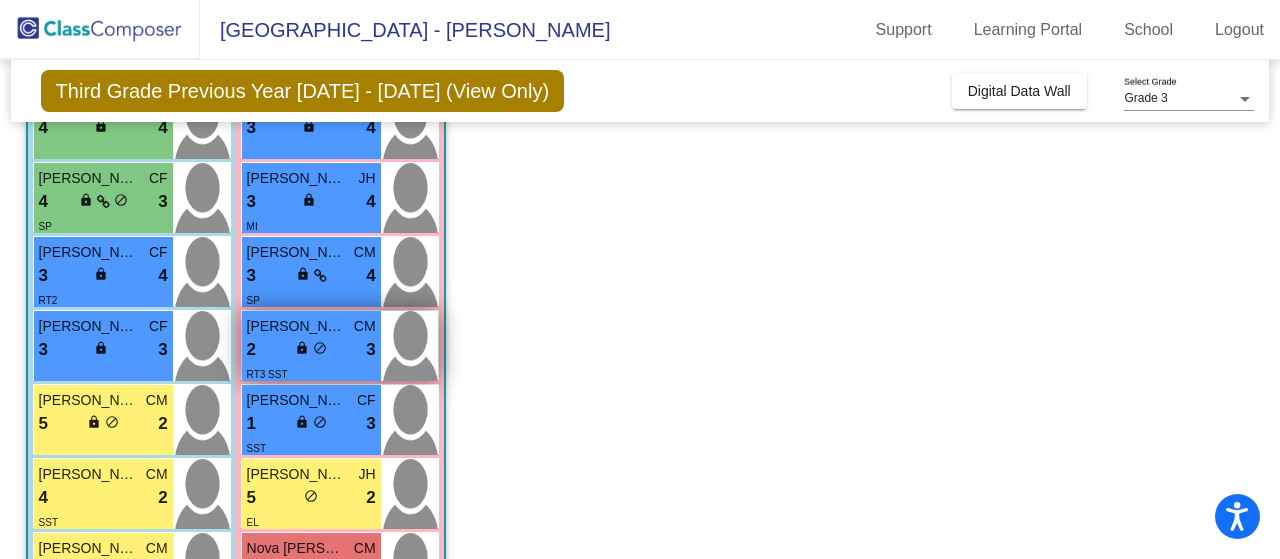 click on "[PERSON_NAME] [PERSON_NAME] 2 lock do_not_disturb_alt 3 RT3 SST" at bounding box center [311, 346] 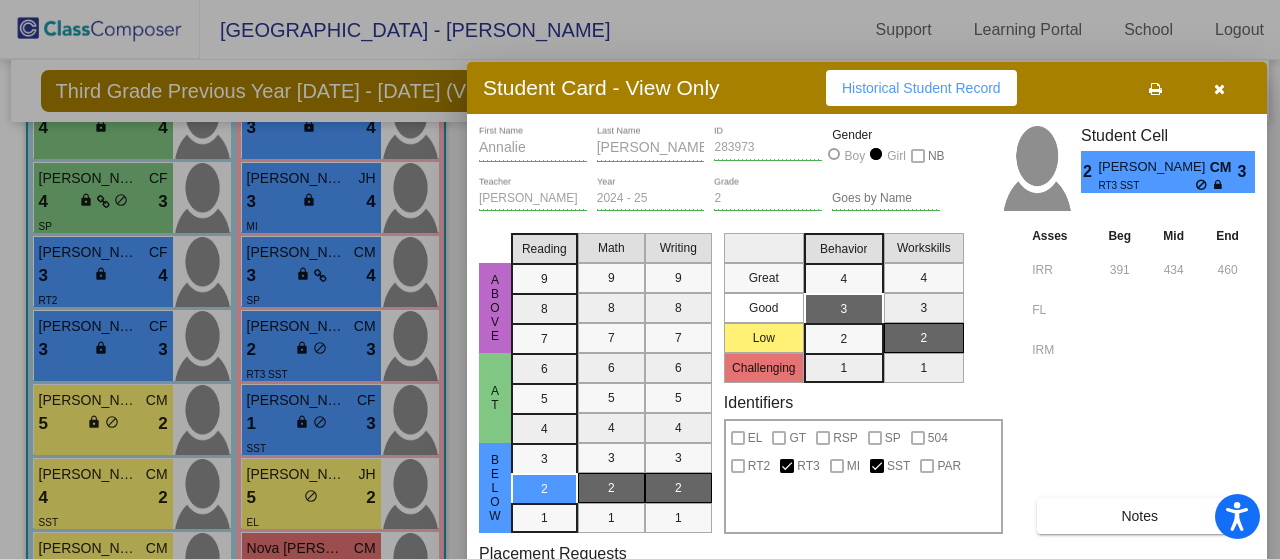 drag, startPoint x: 1060, startPoint y: 35, endPoint x: 1062, endPoint y: 97, distance: 62.03225 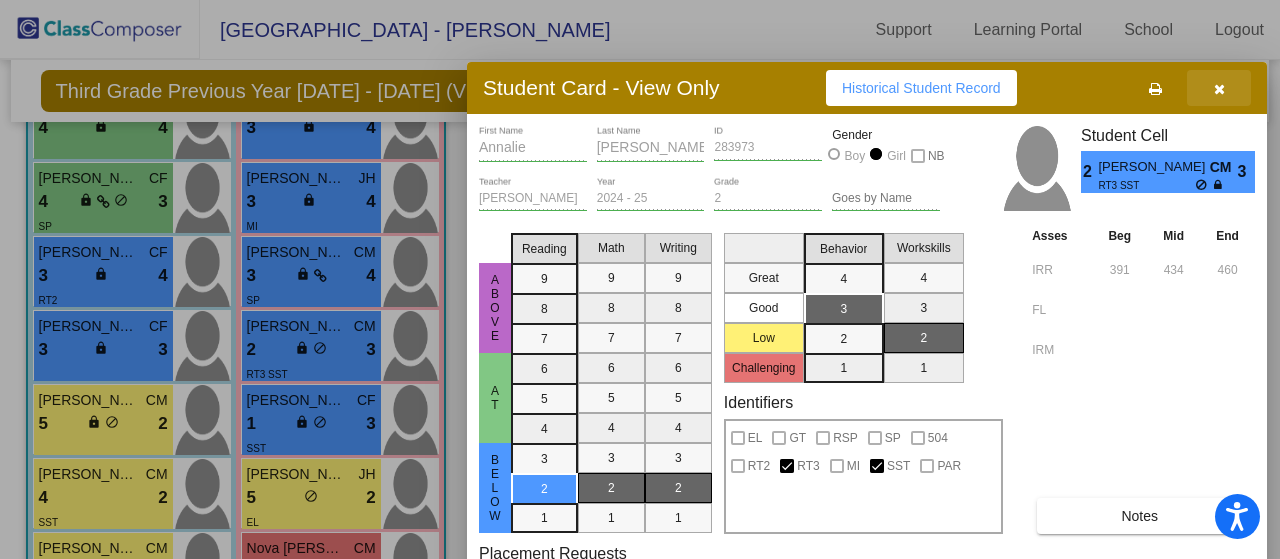 click at bounding box center [1219, 88] 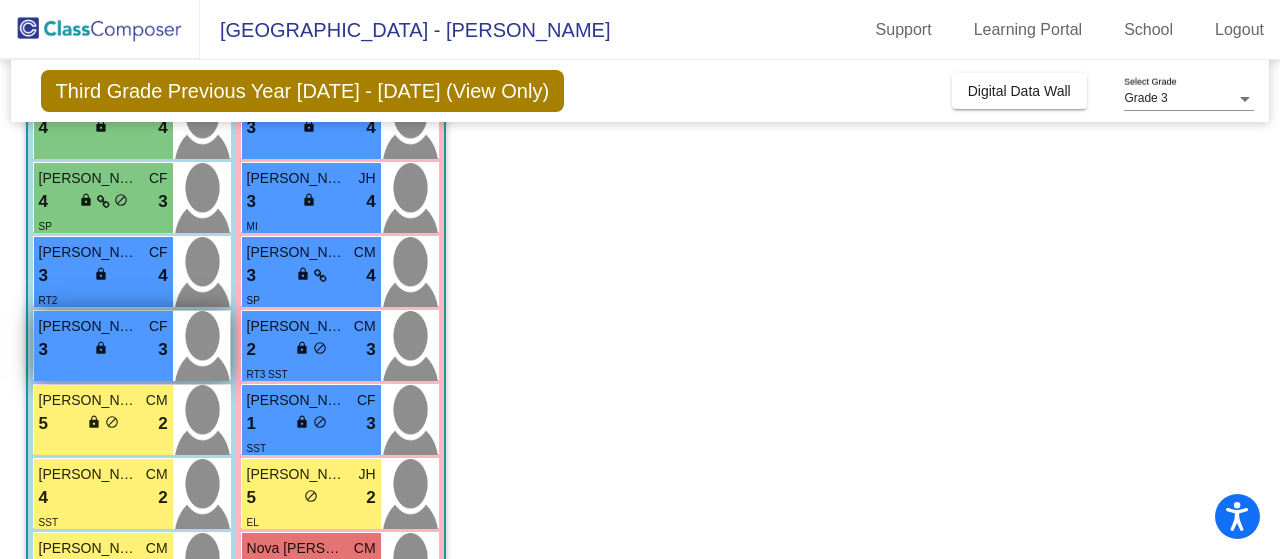 click on "[PERSON_NAME][GEOGRAPHIC_DATA]" at bounding box center (89, 326) 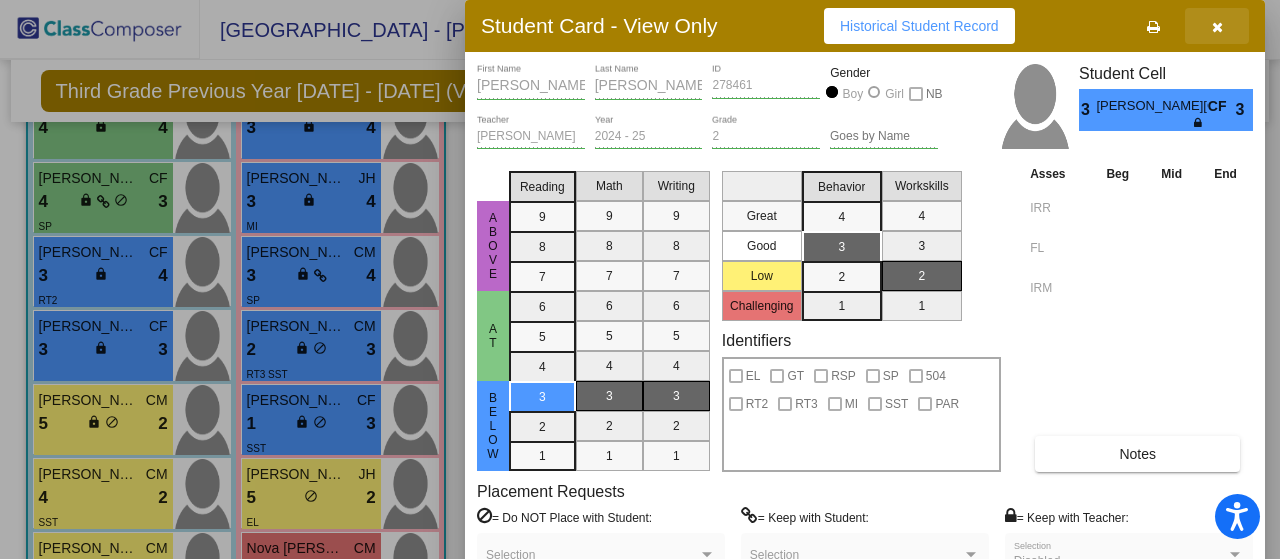click at bounding box center [1217, 26] 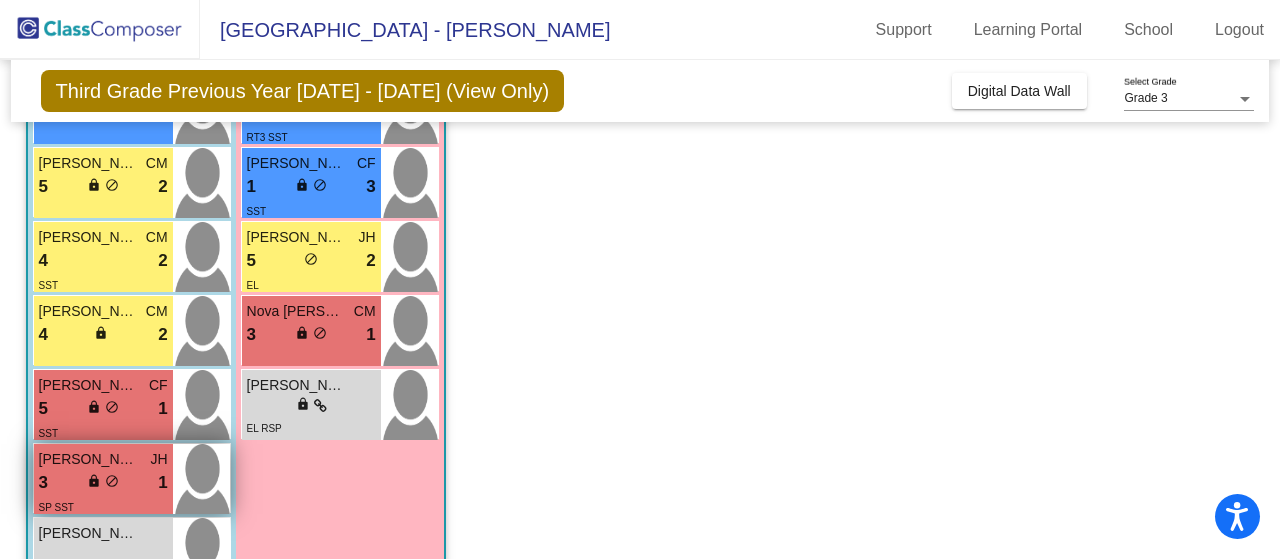 scroll, scrollTop: 900, scrollLeft: 0, axis: vertical 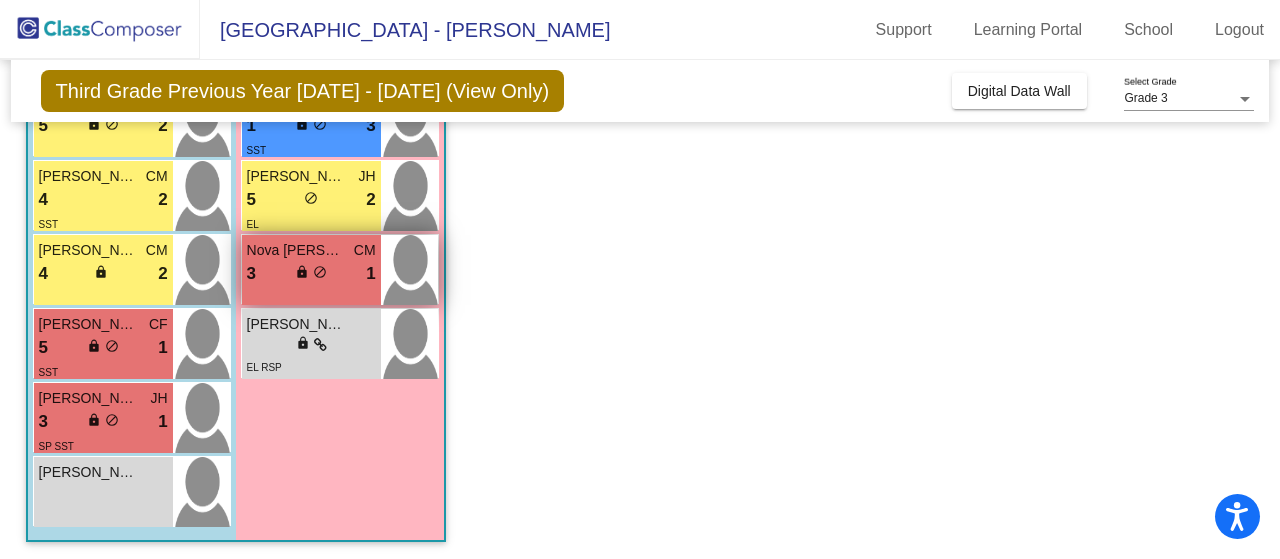 click on "Nova [PERSON_NAME] 3 lock do_not_disturb_alt 1" at bounding box center (311, 270) 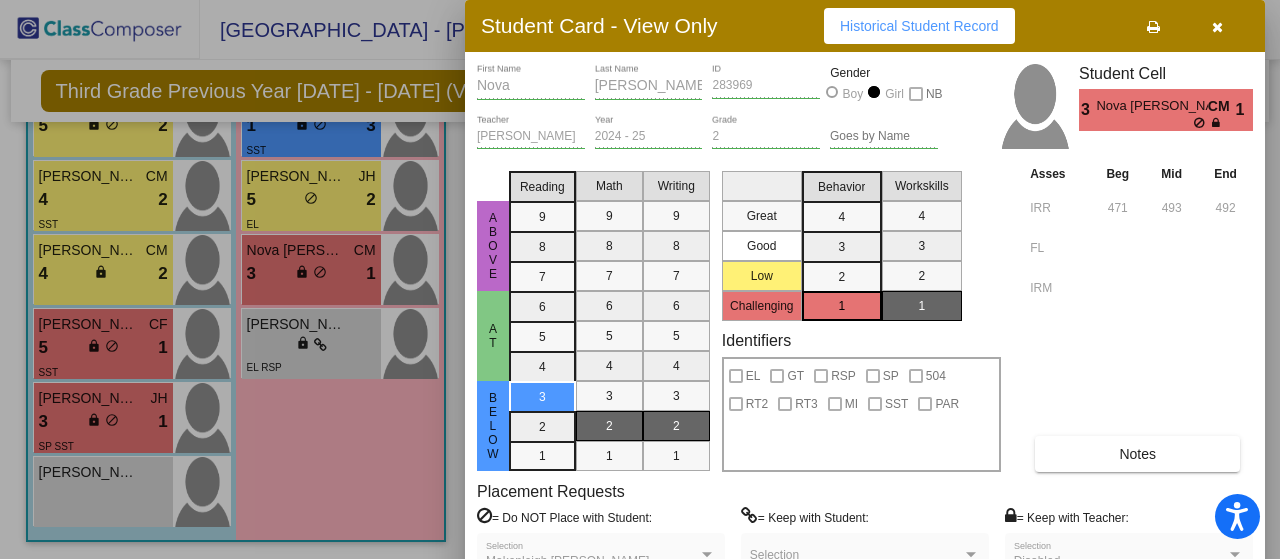 click at bounding box center (640, 279) 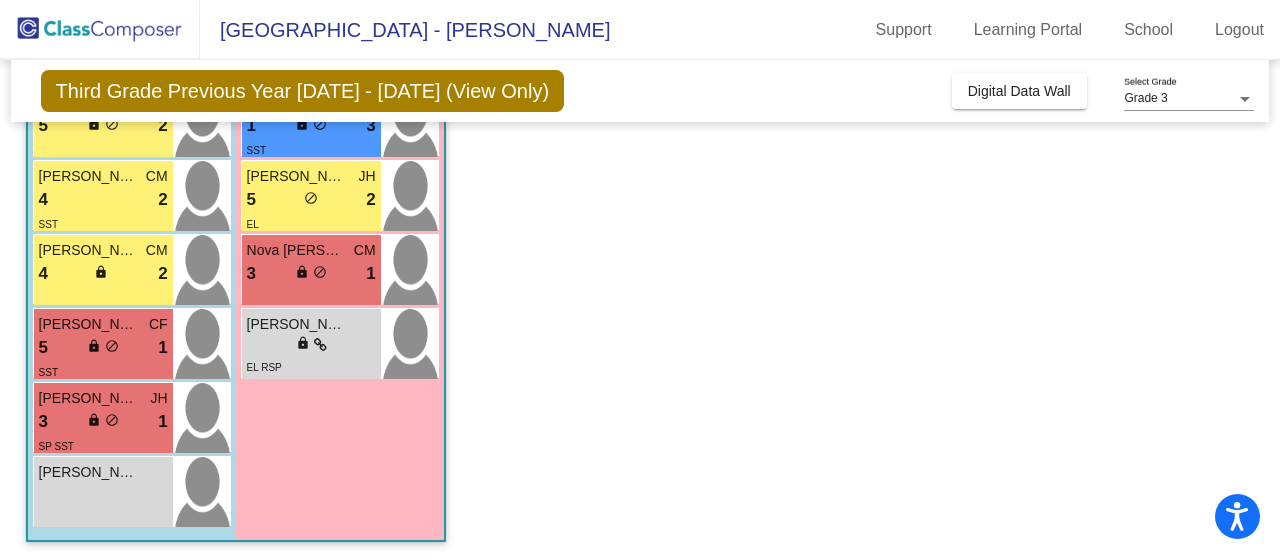 click on "EL RSP" at bounding box center (311, 366) 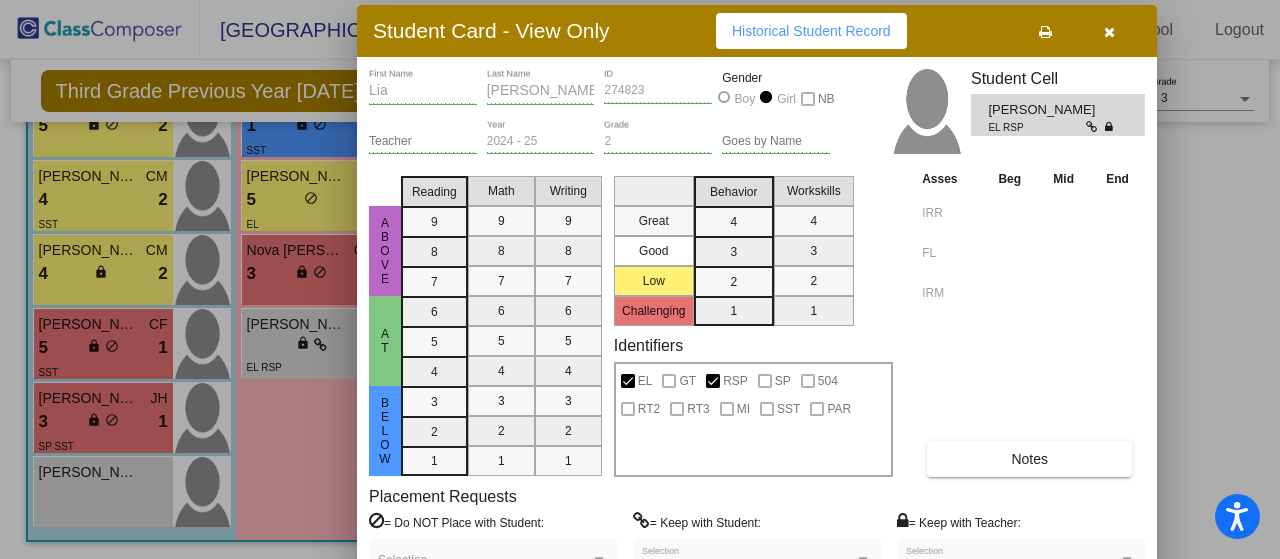 drag, startPoint x: 1060, startPoint y: 34, endPoint x: 952, endPoint y: 39, distance: 108.11568 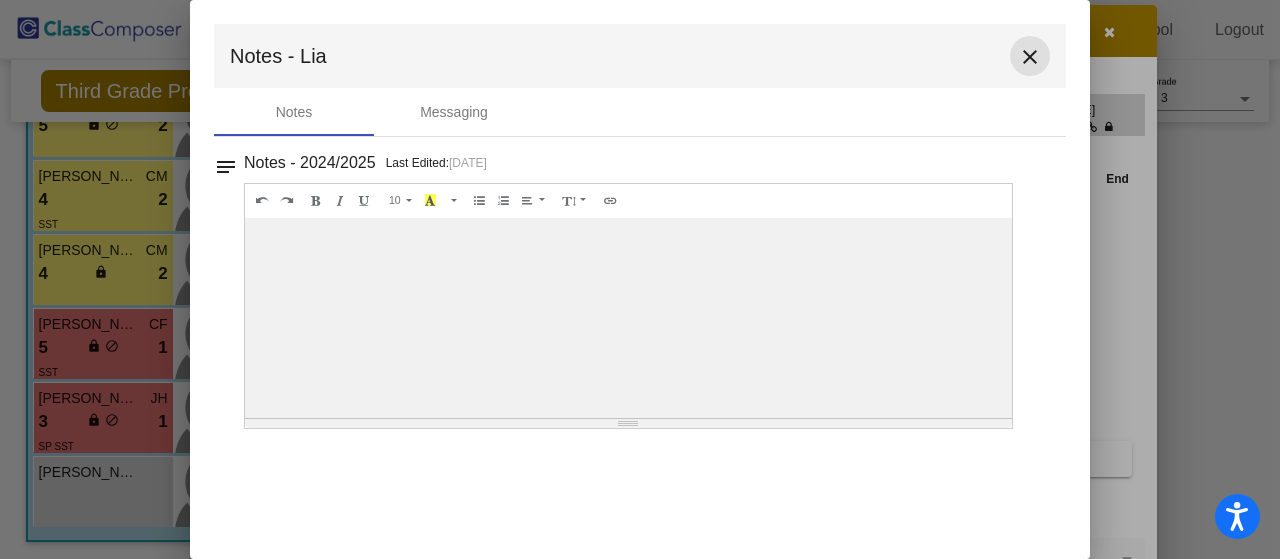 click on "close" at bounding box center [1030, 56] 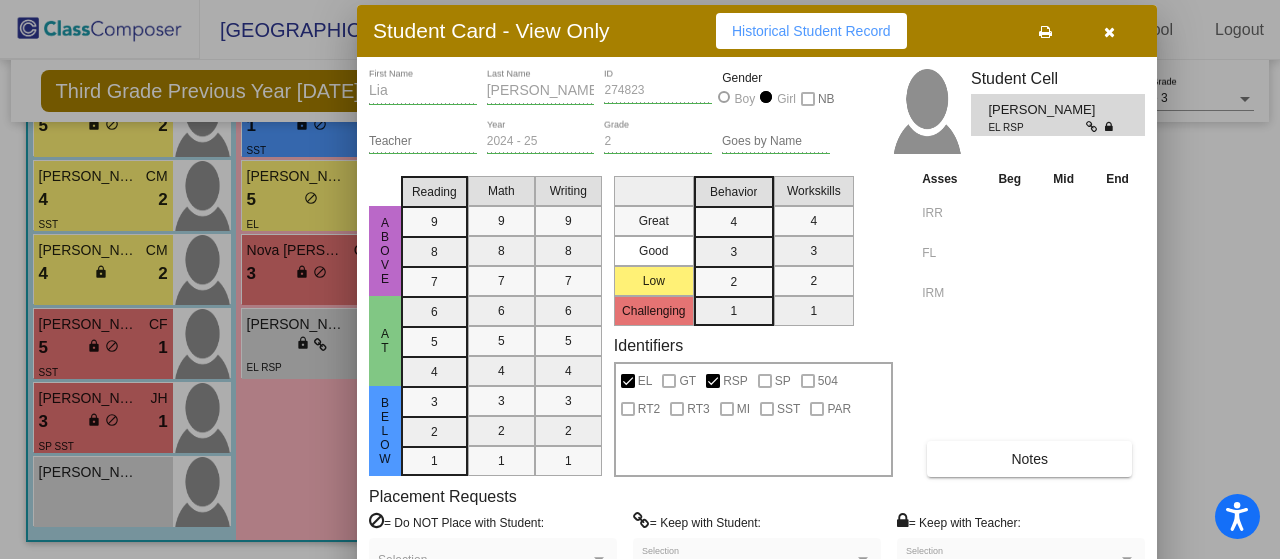 click on "Student Card - View Only   Historical Student Record" at bounding box center [757, 31] 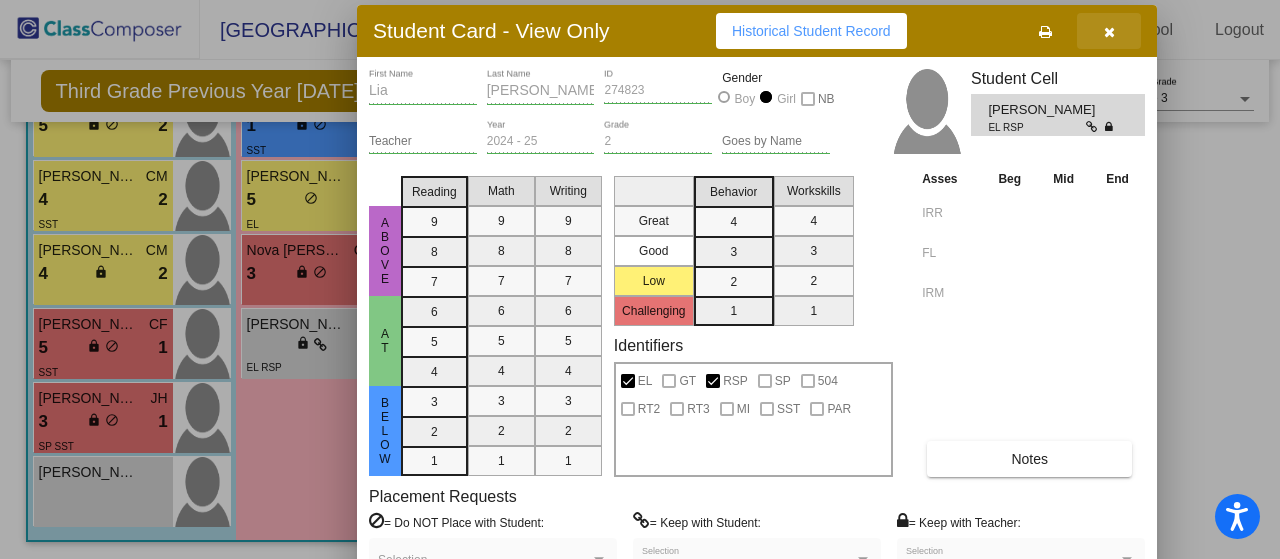 click at bounding box center (1109, 31) 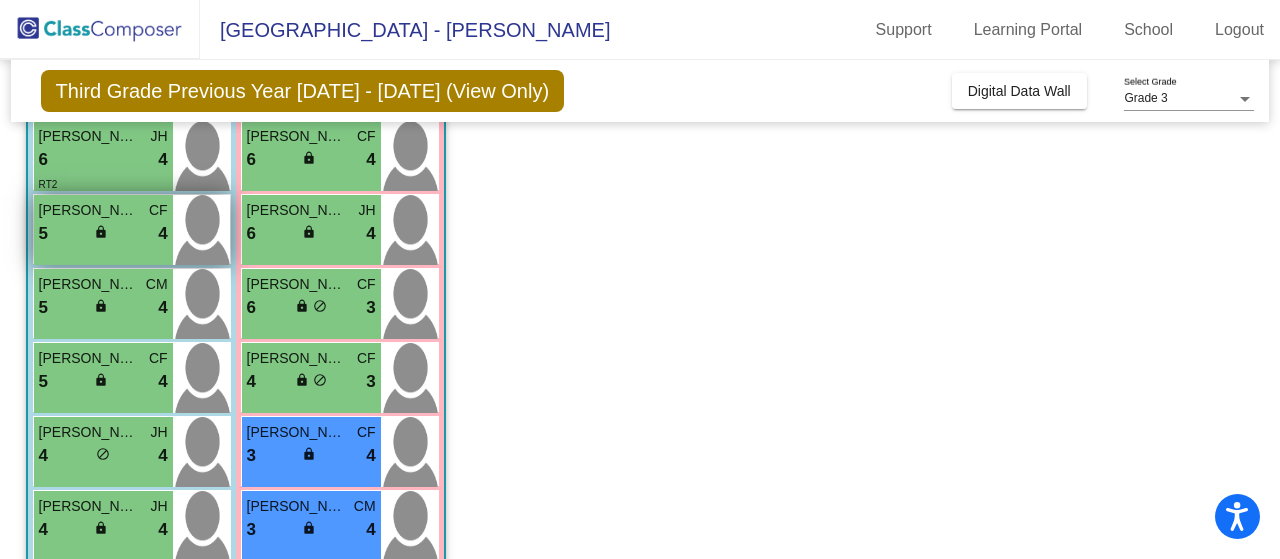 scroll, scrollTop: 100, scrollLeft: 0, axis: vertical 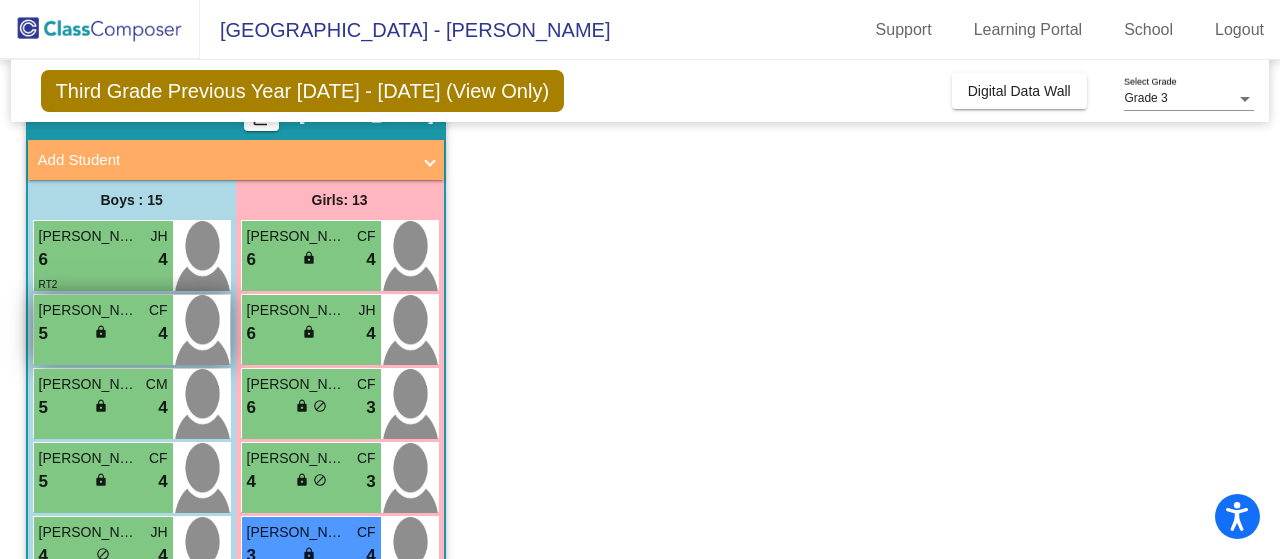 click on "5 lock do_not_disturb_alt 4" at bounding box center (103, 334) 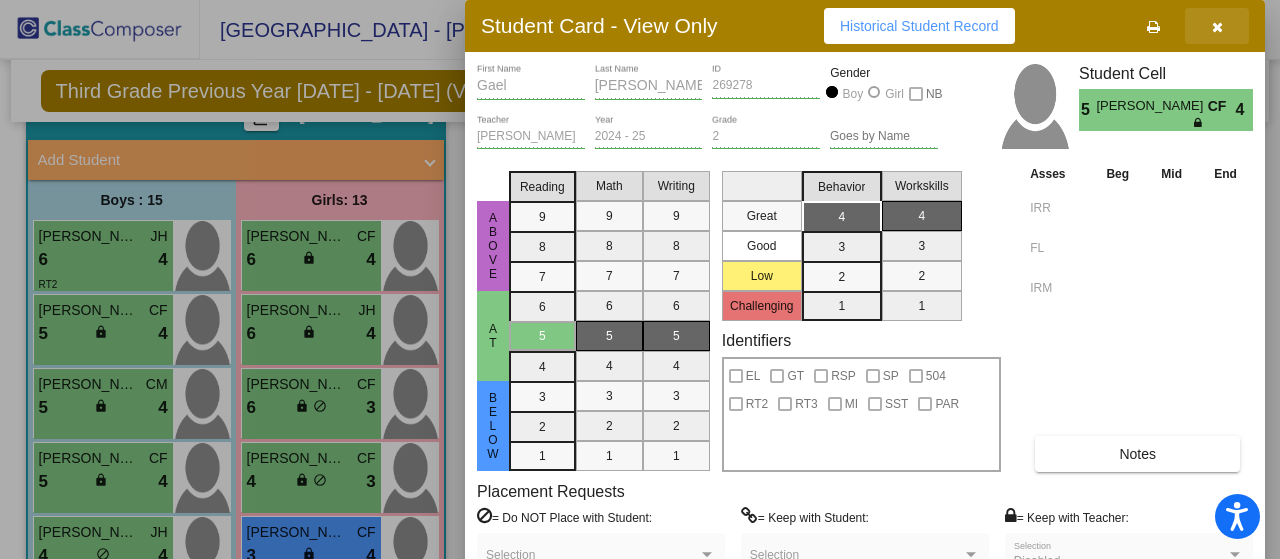 click at bounding box center (1217, 27) 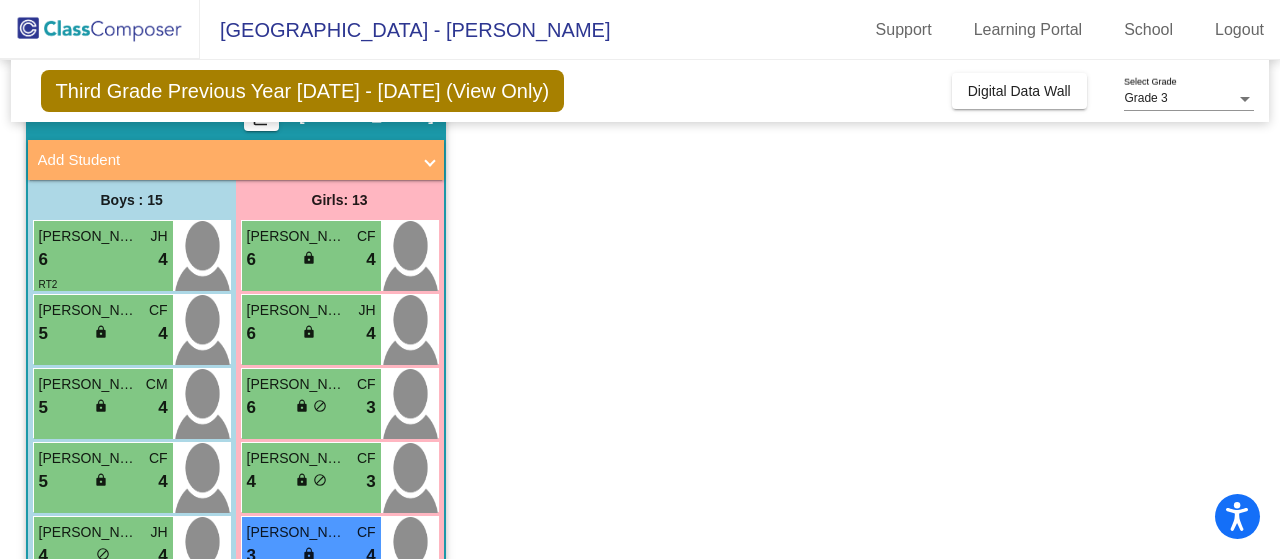 click on "Class 1    picture_as_pdf [PERSON_NAME]  Add Student  First Name Last Name Student Id  (Recommended)   Boy   Girl   [DEMOGRAPHIC_DATA] Add Close  Boys : 15  [PERSON_NAME] 6 lock do_not_disturb_alt 4 RT2 [PERSON_NAME] CF 5 lock do_not_disturb_alt 4 [PERSON_NAME] CM 5 lock do_not_disturb_alt 4 [PERSON_NAME] CF 5 lock do_not_disturb_alt 4 [PERSON_NAME] JH 4 lock do_not_disturb_alt 4 [PERSON_NAME] JH 4 lock do_not_disturb_alt 4 [PERSON_NAME] CF 4 lock do_not_disturb_alt 3 SP [PERSON_NAME] [PERSON_NAME] 3 lock do_not_disturb_alt 4 RT2 [PERSON_NAME] CF 3 lock do_not_disturb_alt 3 Jayden [PERSON_NAME] 5 lock do_not_disturb_alt 2 [PERSON_NAME] CM 4 lock do_not_disturb_alt 2 SST [PERSON_NAME] CM 4 lock do_not_disturb_alt 2 [PERSON_NAME] CF 5 lock do_not_disturb_alt 1 SST [PERSON_NAME] JH 3 lock do_not_disturb_alt 1 SP SST [PERSON_NAME] lock do_not_disturb_alt Girls: 13 [PERSON_NAME] [PERSON_NAME] 6 lock do_not_disturb_alt 4 [PERSON_NAME] JH 6 lock do_not_disturb_alt 4 [PERSON_NAME] CF 6 lock 3 CF" 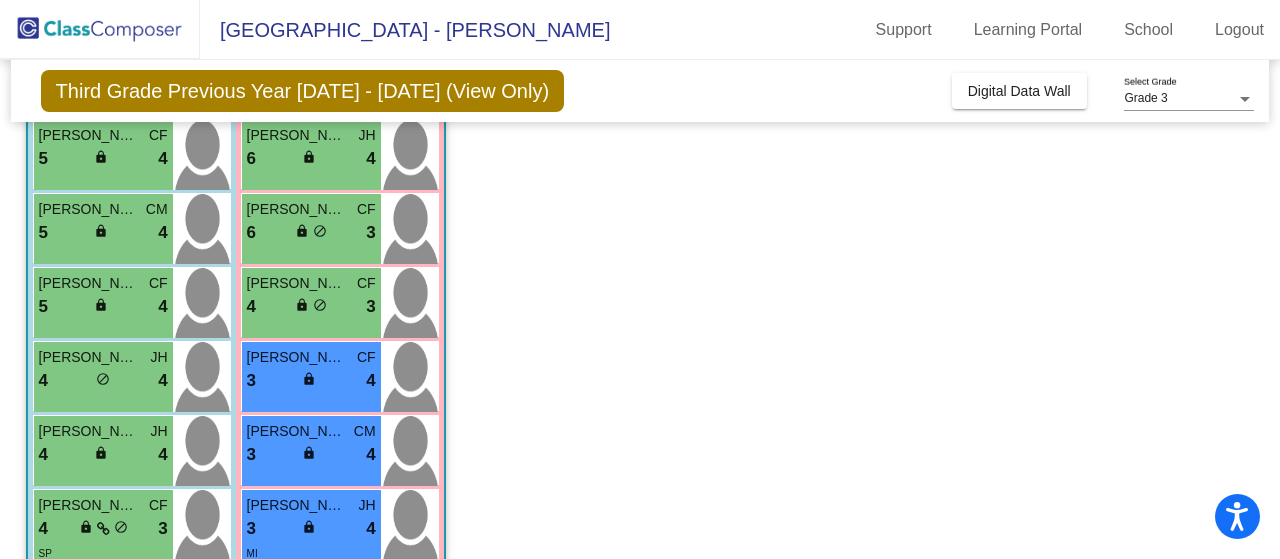 scroll, scrollTop: 302, scrollLeft: 0, axis: vertical 